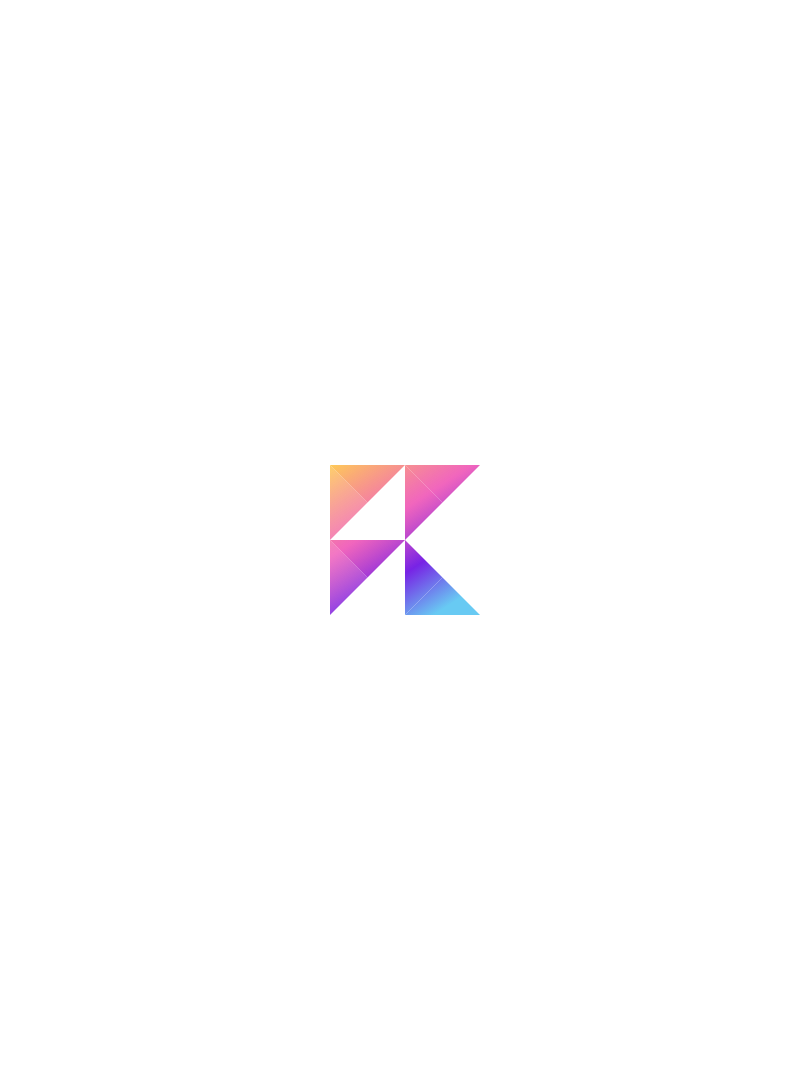 scroll, scrollTop: 0, scrollLeft: 0, axis: both 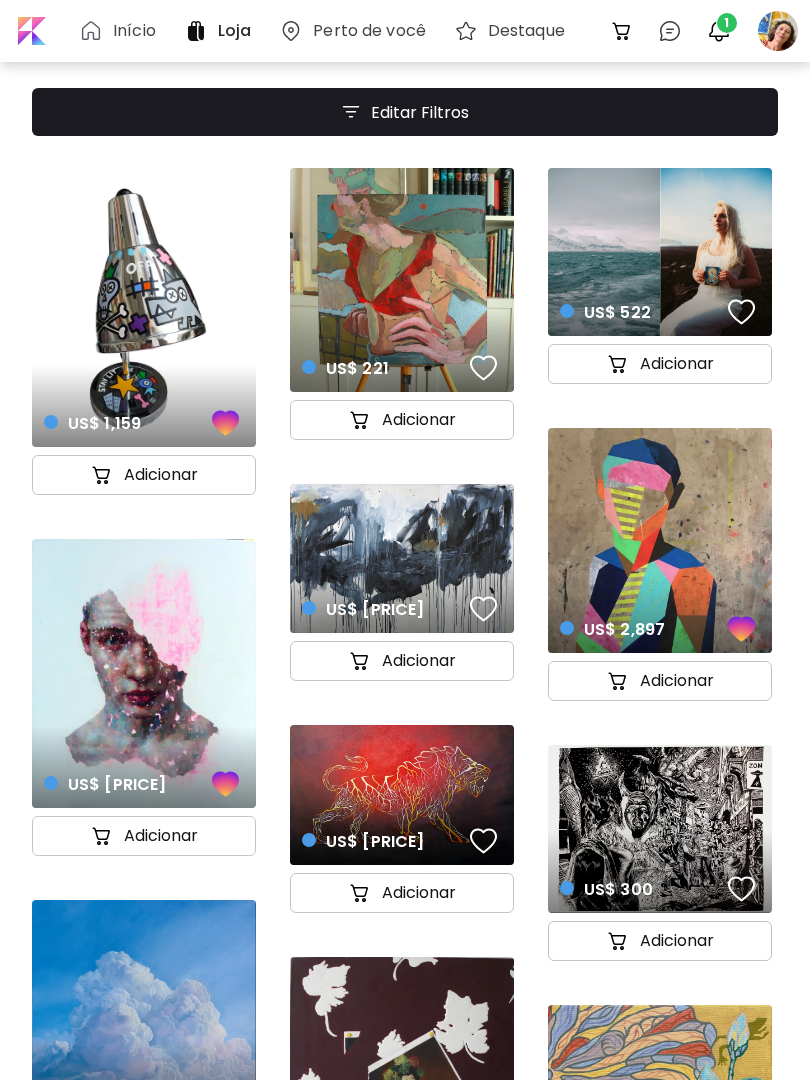click at bounding box center [719, 31] 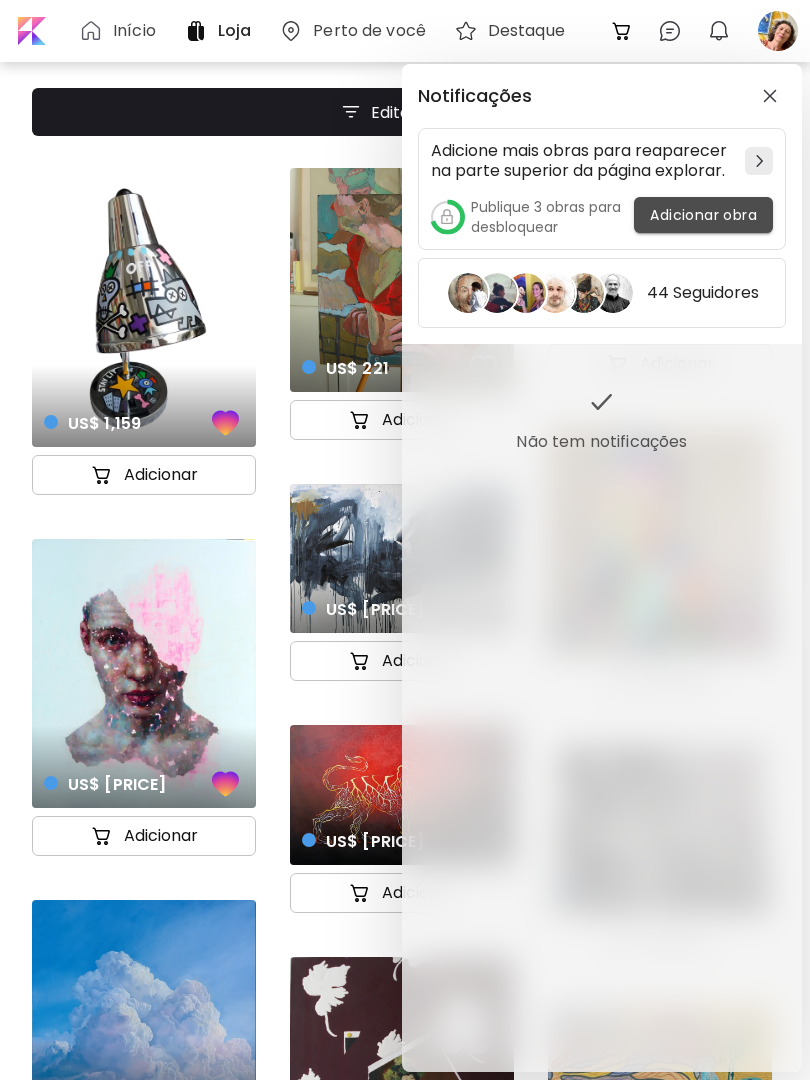 click on "Adicionar obra" at bounding box center [703, 215] 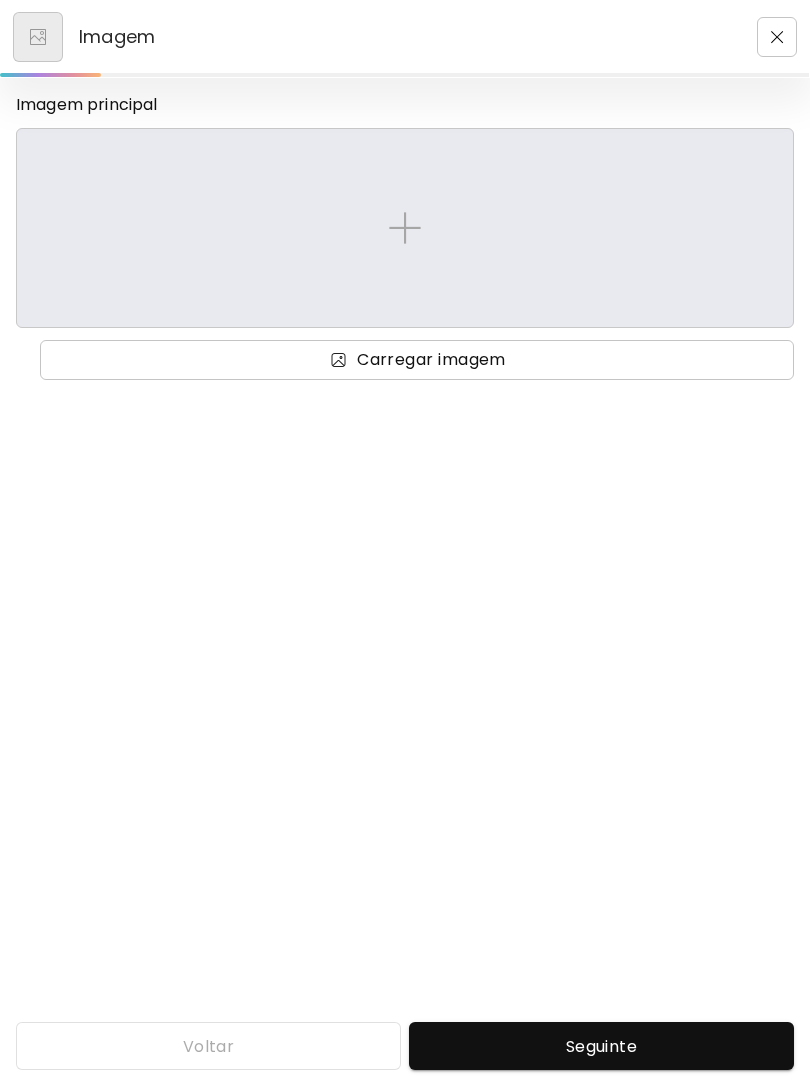 click on "Carregar imagem" at bounding box center (431, 360) 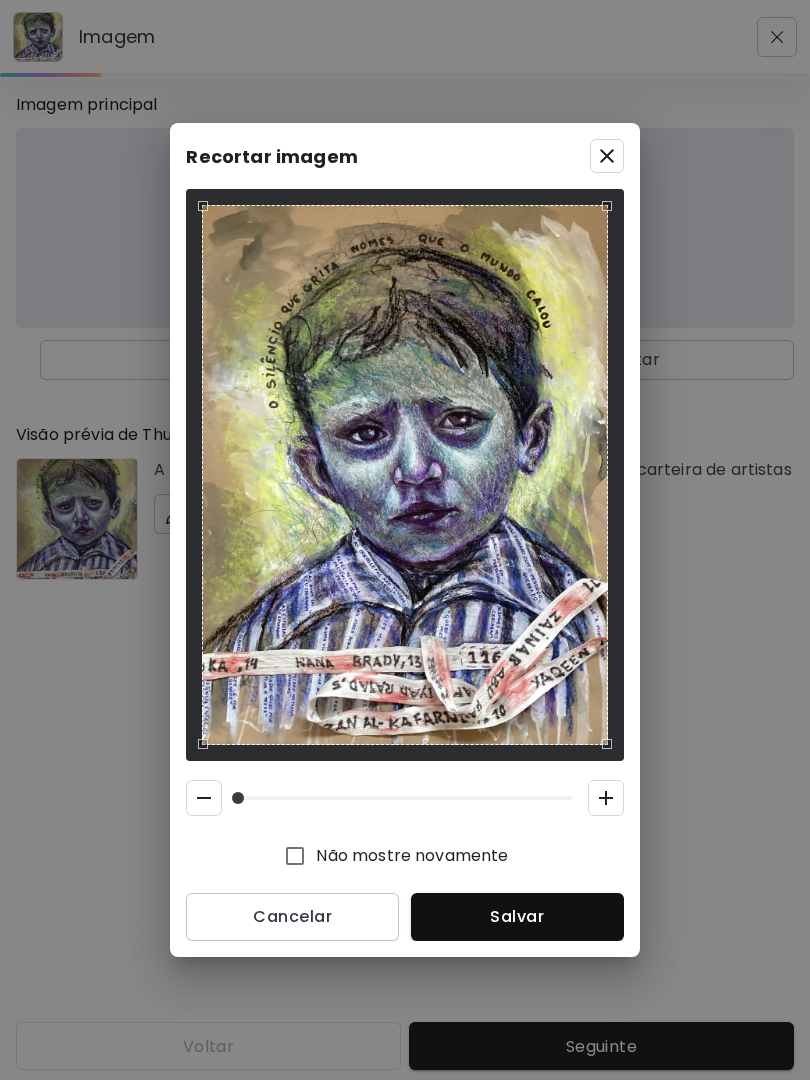 click 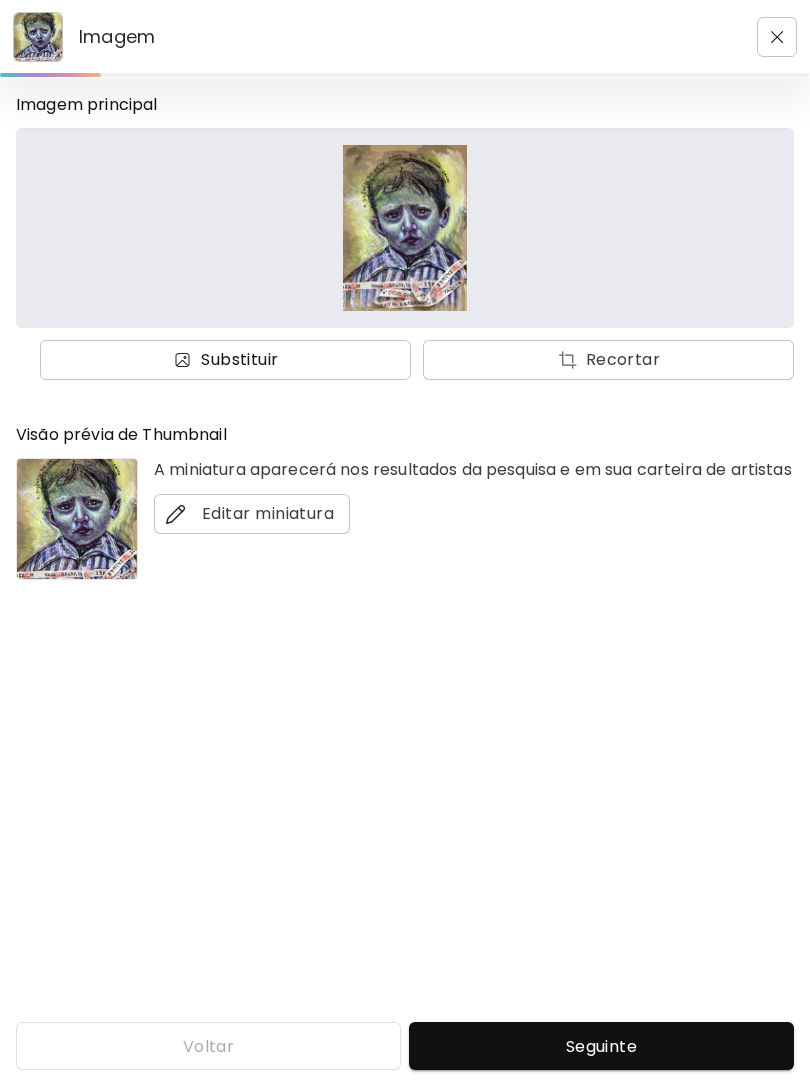 click on "Substituir" at bounding box center [225, 360] 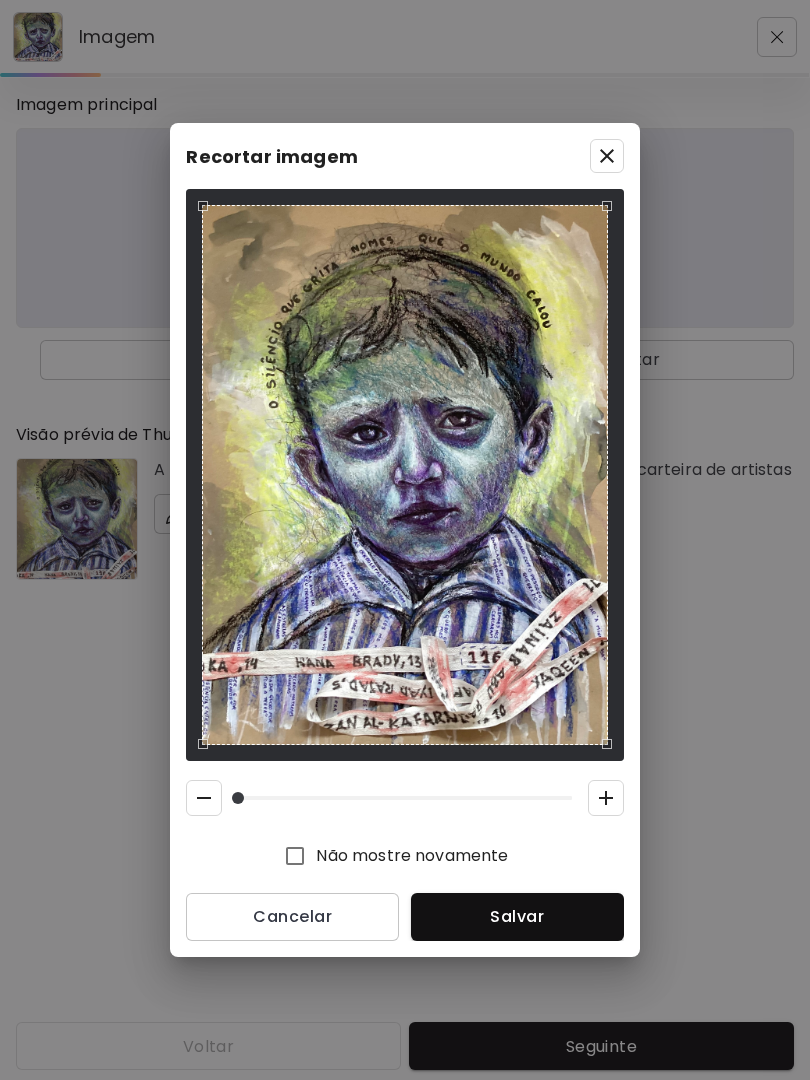 click on "Salvar" at bounding box center (517, 916) 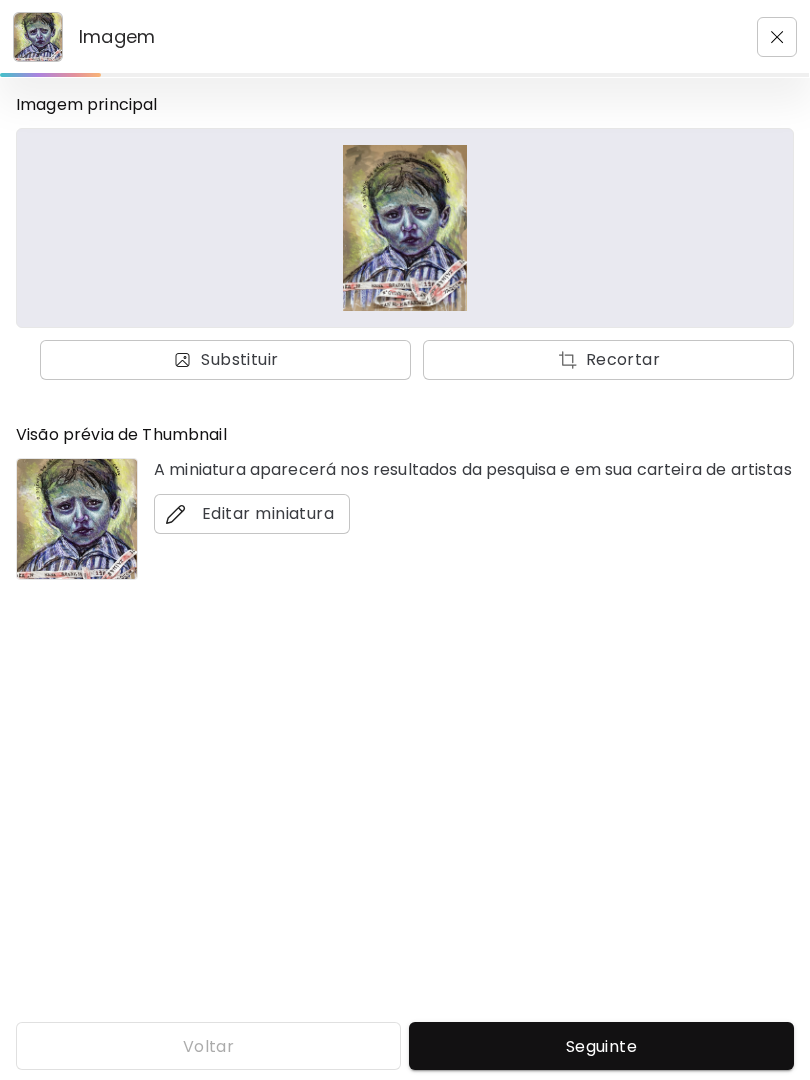 click on "Seguinte" at bounding box center [601, 1046] 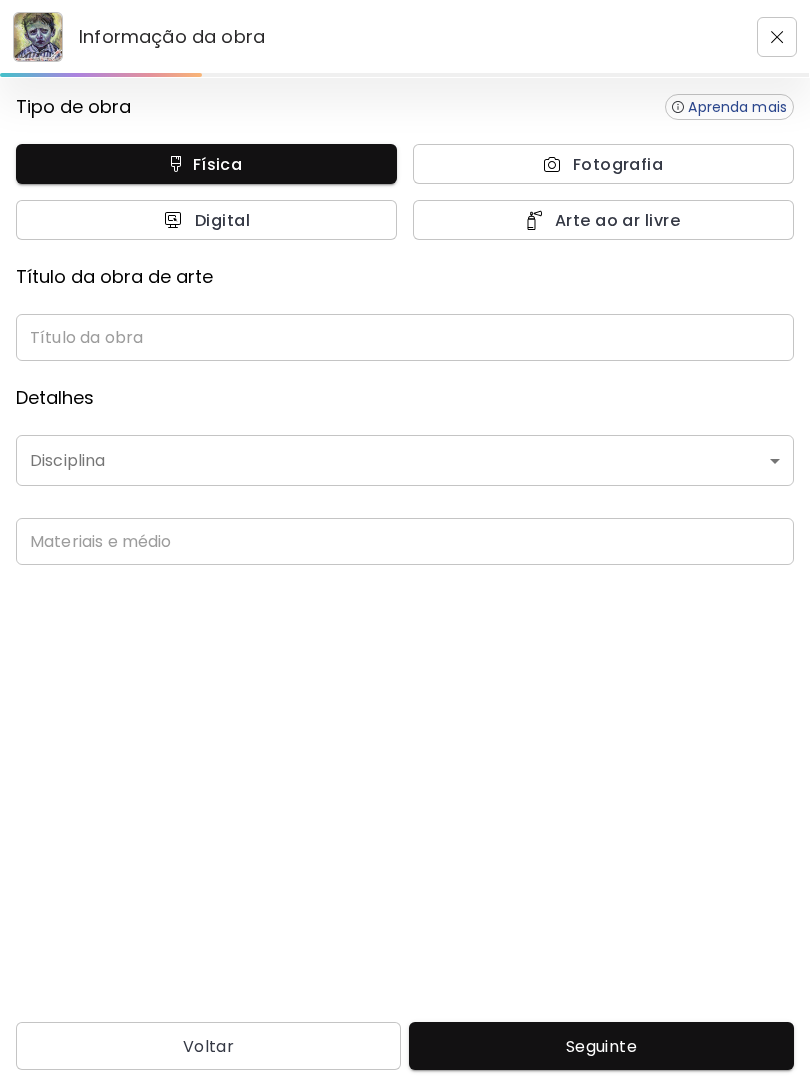 click at bounding box center [405, 337] 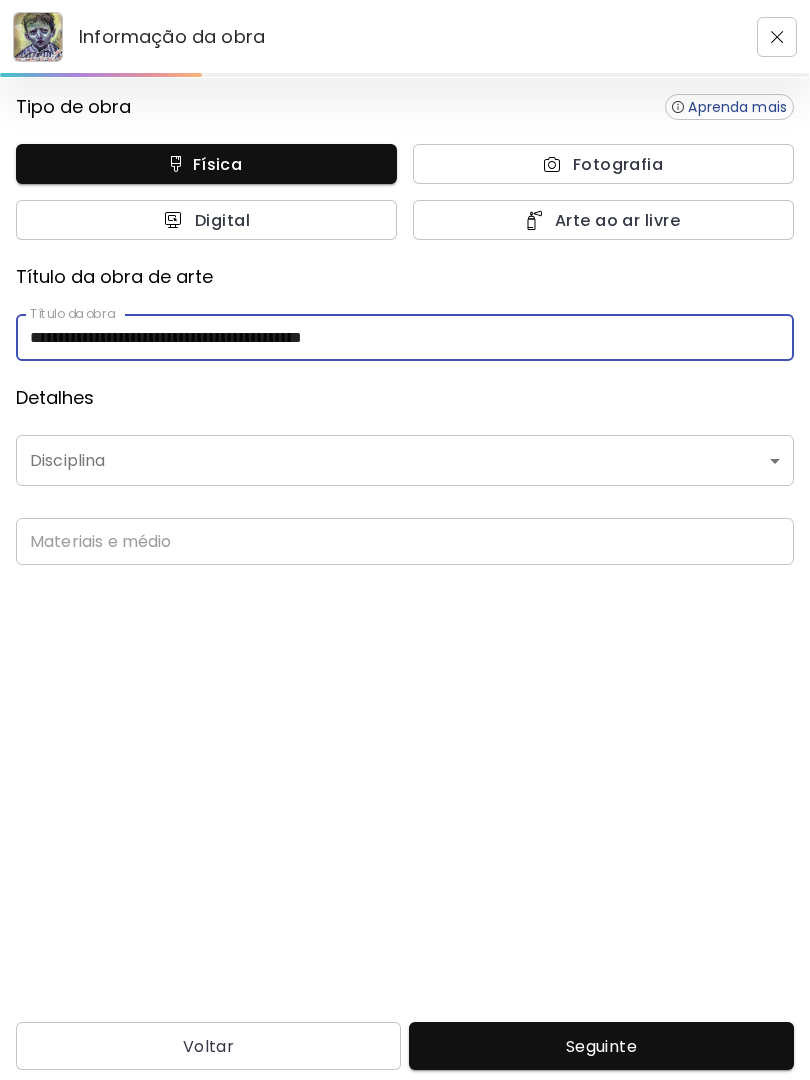 type on "**********" 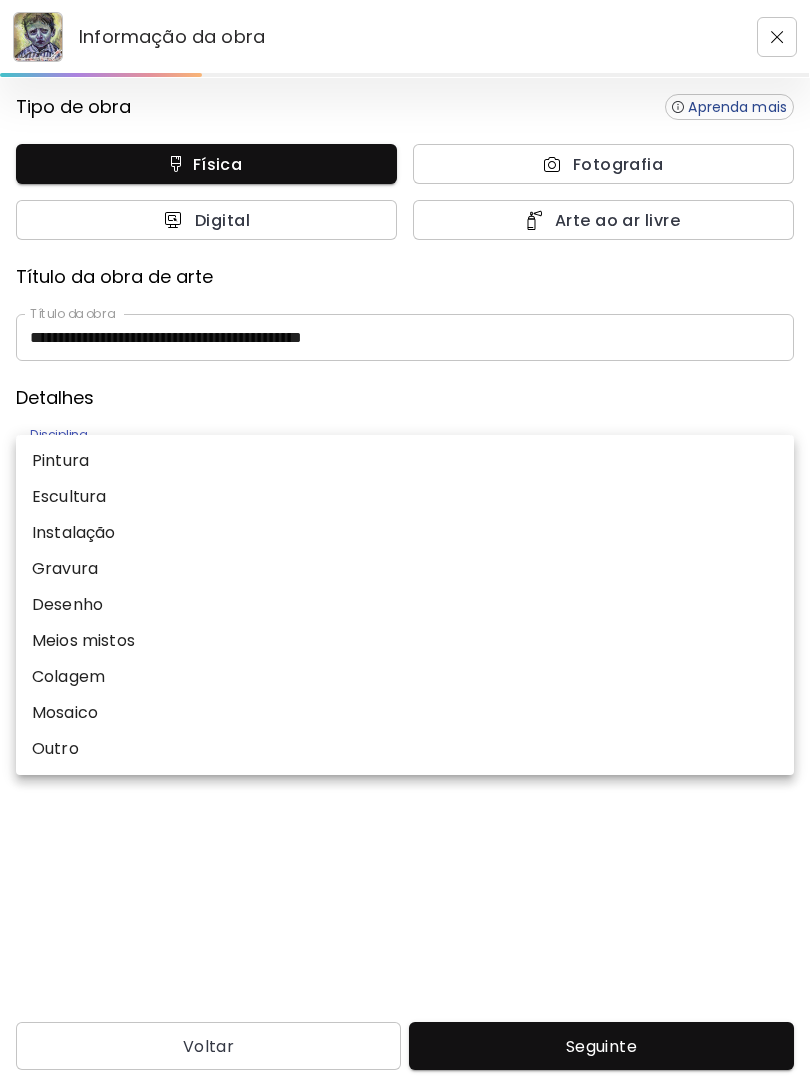 click on "Meios mistos" at bounding box center (83, 641) 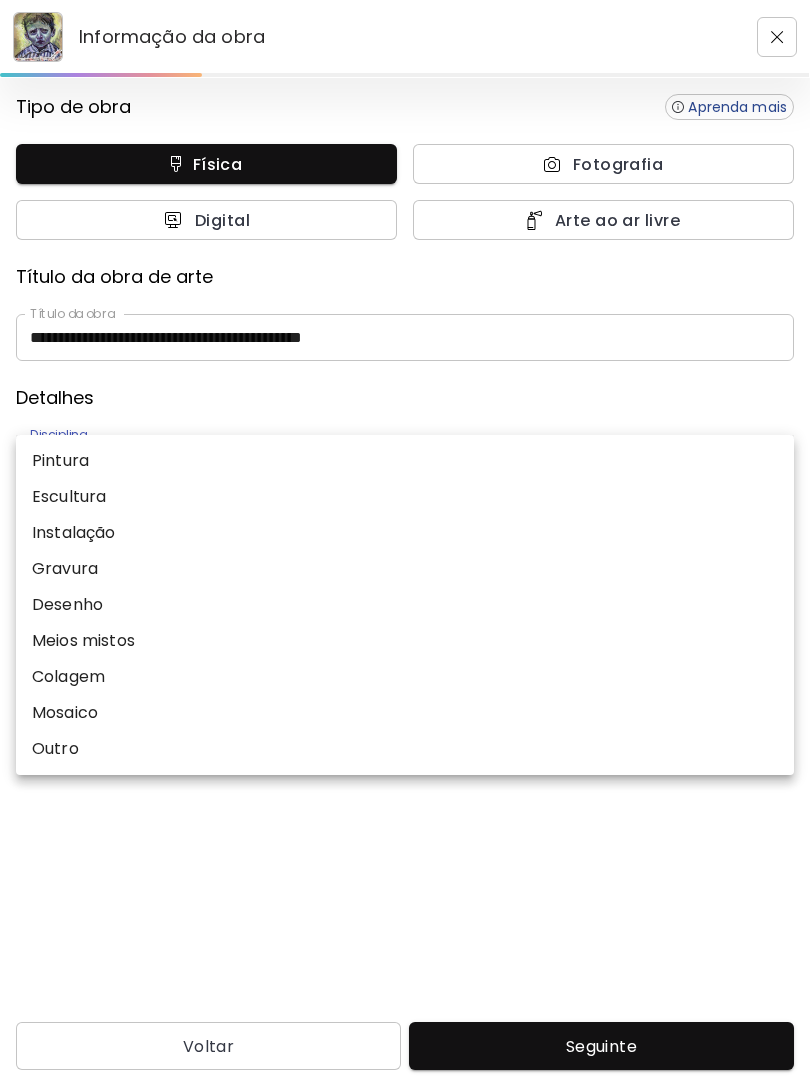 type on "**********" 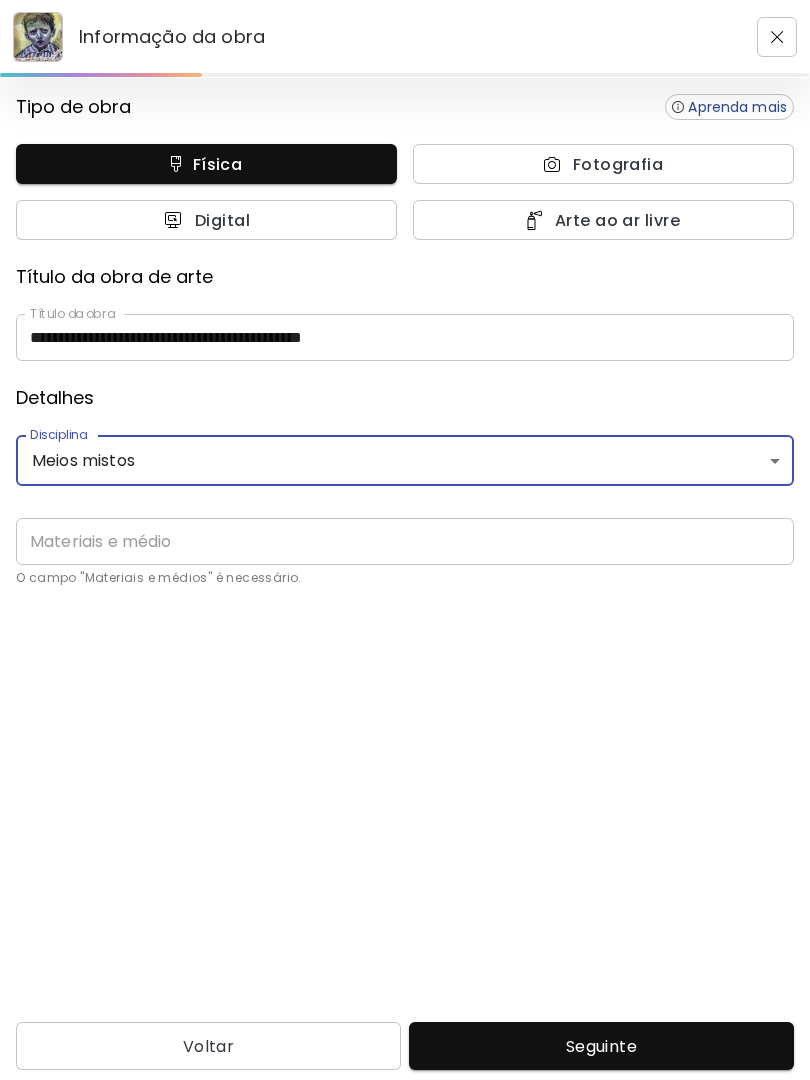 click at bounding box center (405, 541) 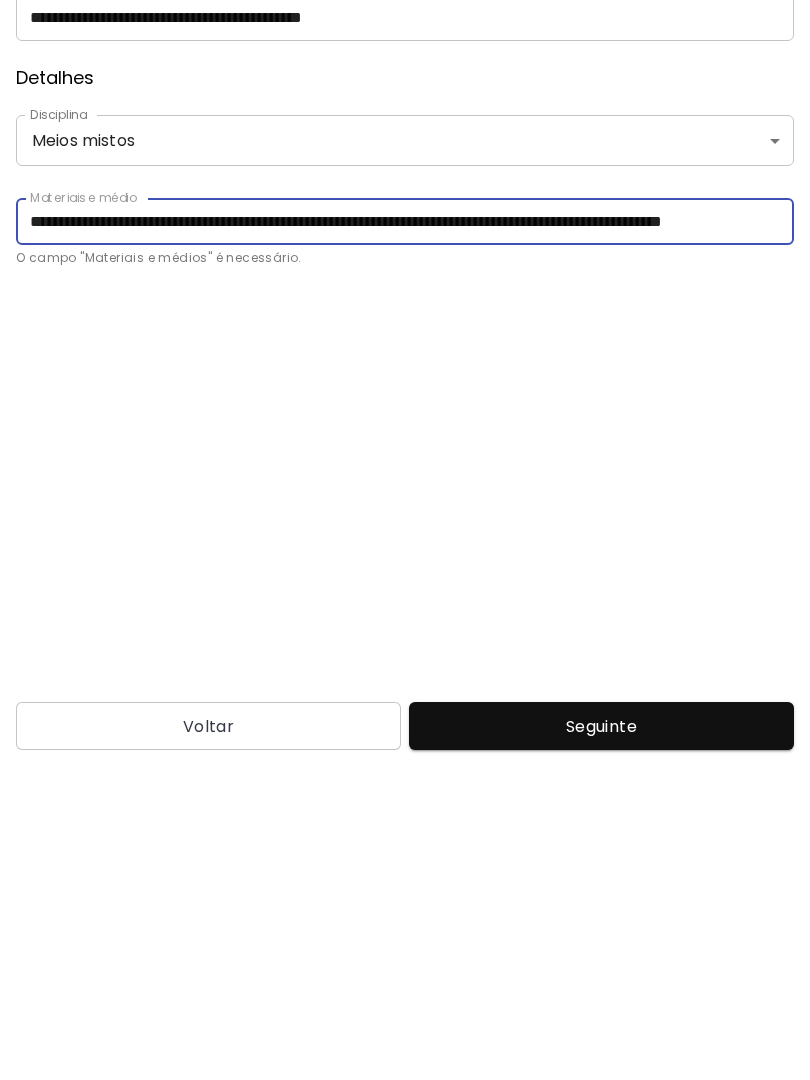 type on "**********" 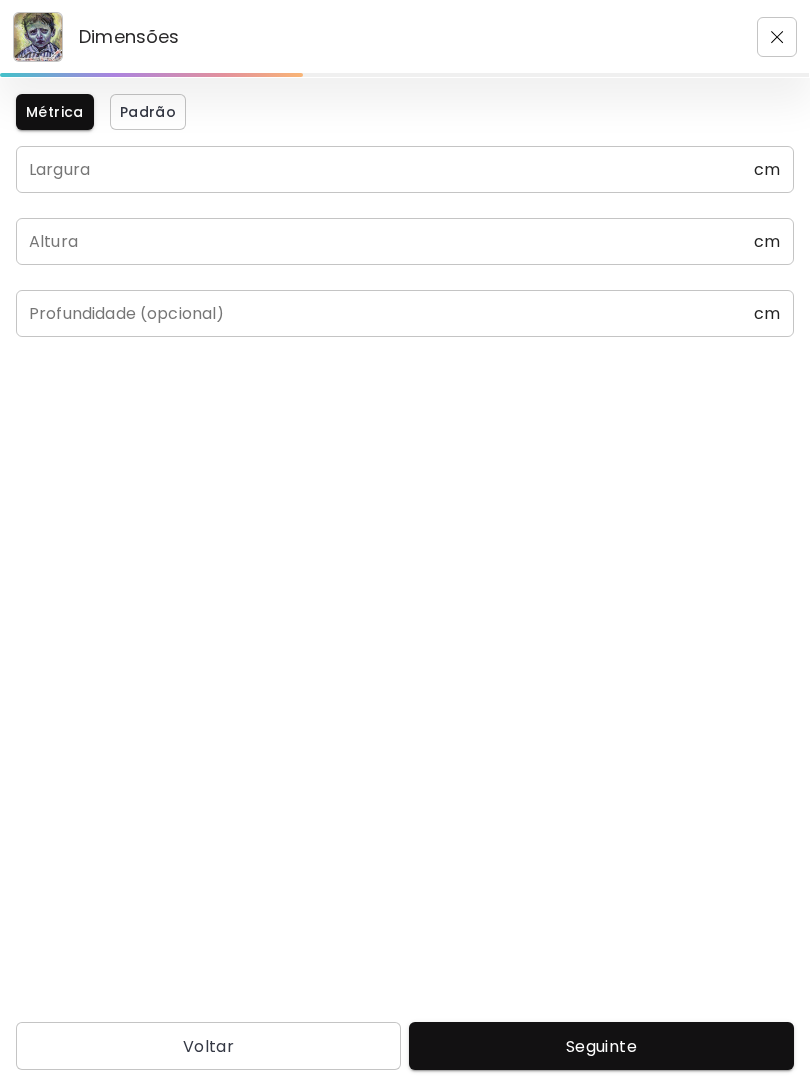 click at bounding box center (385, 169) 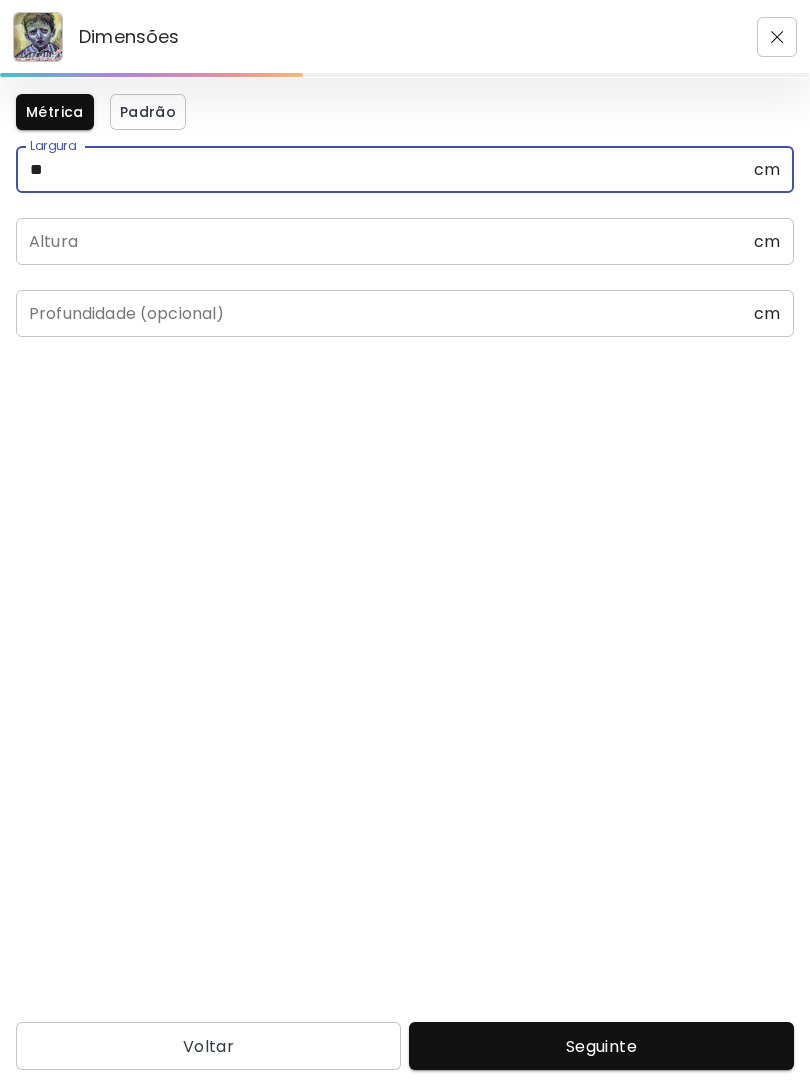 type on "**" 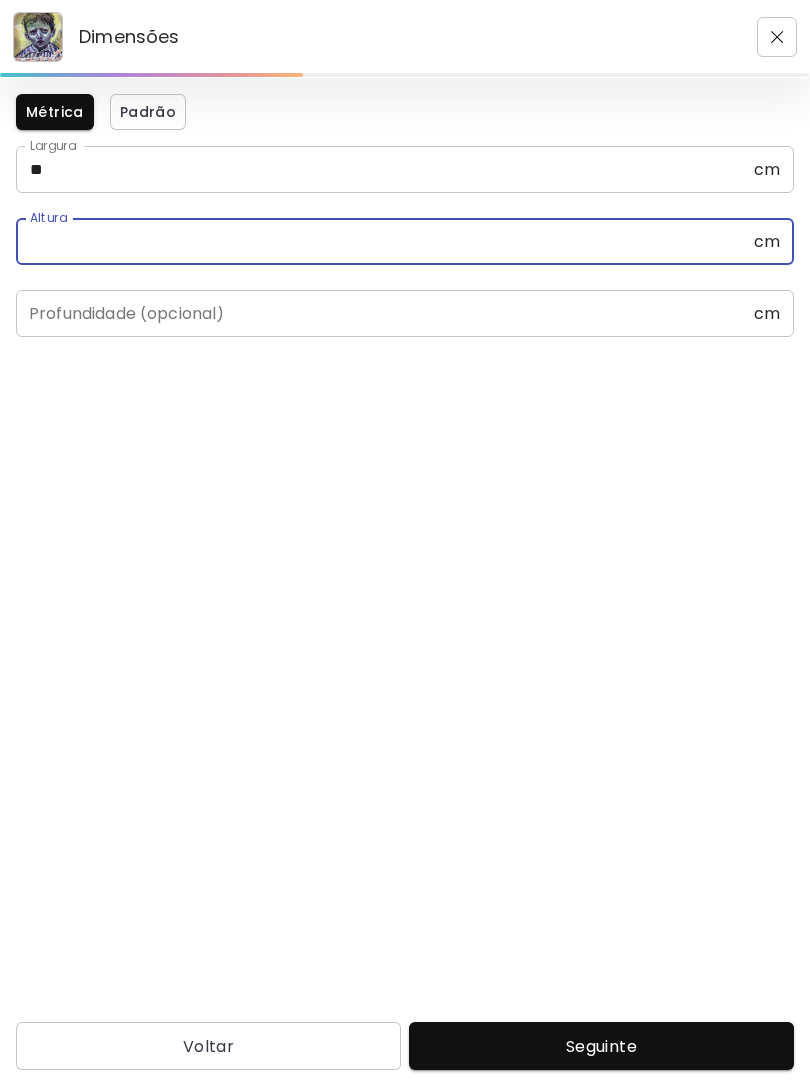 click at bounding box center [385, 241] 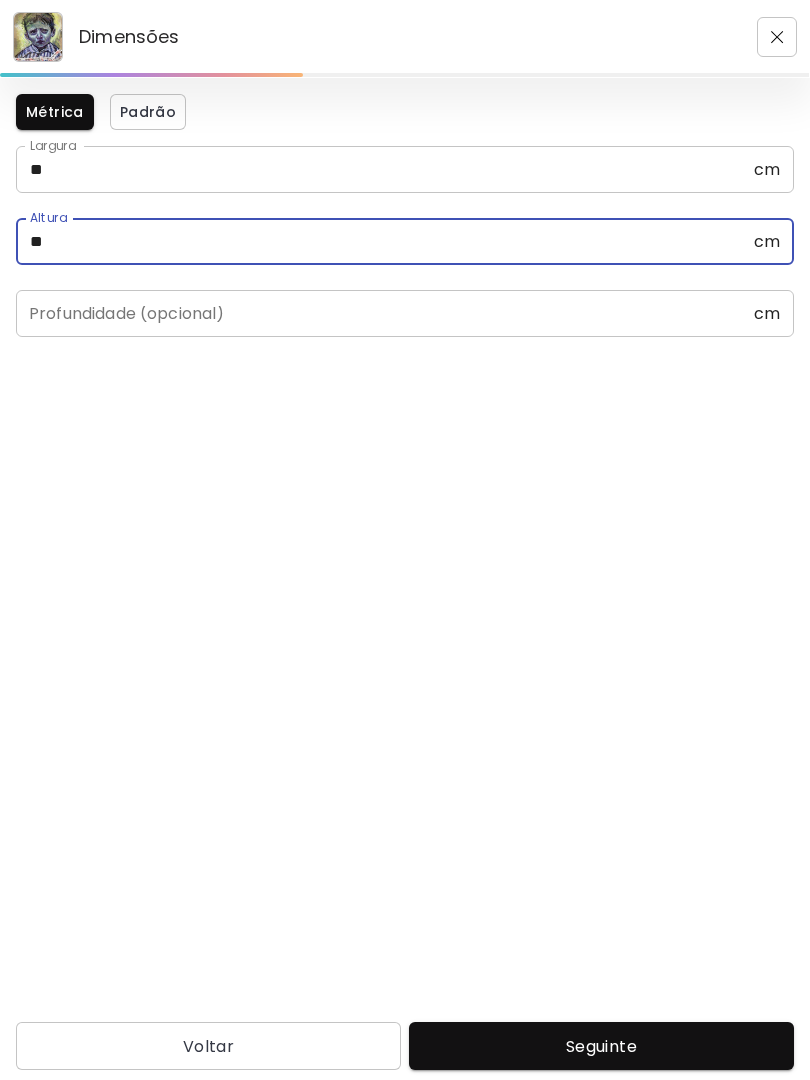 type on "**" 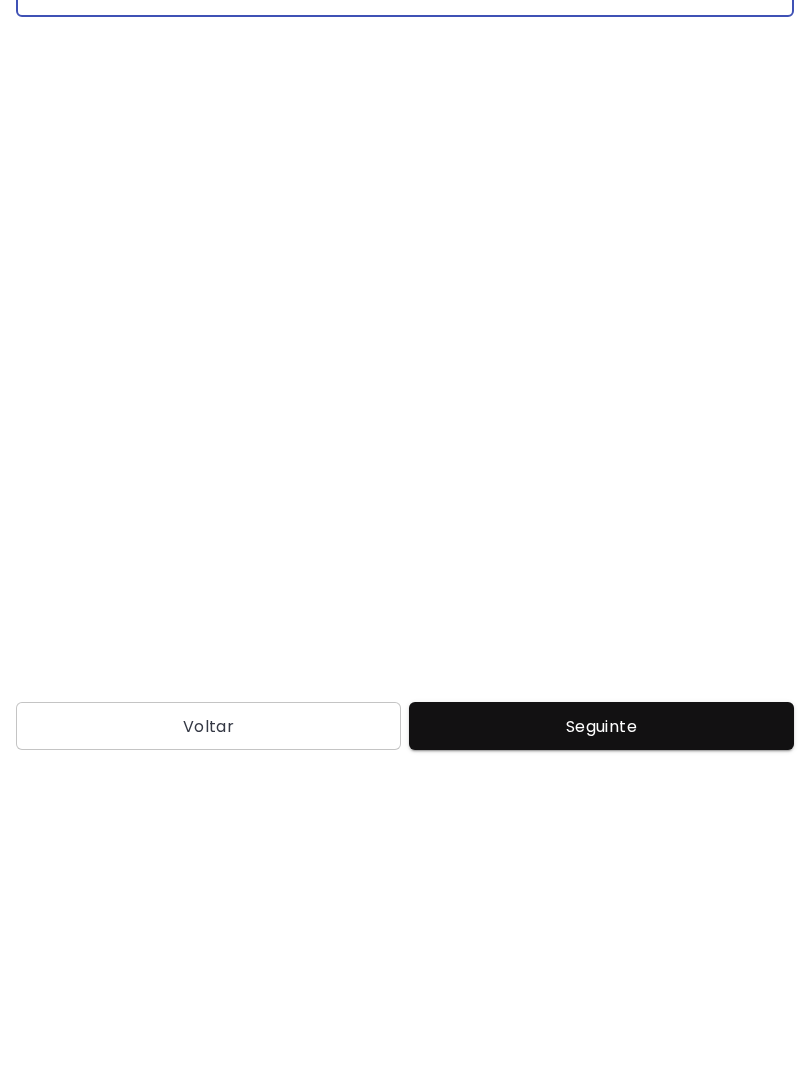 type on "*" 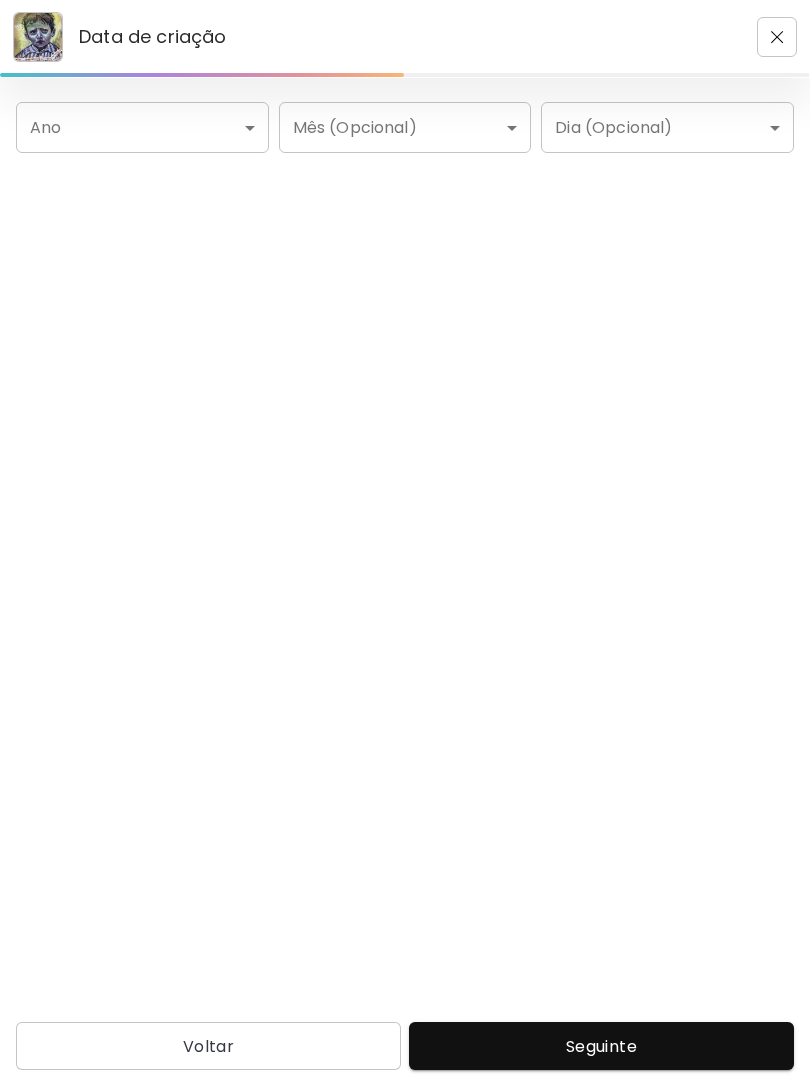 click on "Data de criação Ano ​ Ano Mês (Opcional) ​ Mês (Opcional) Dia (Opcional) ​ Dia (Opcional) Voltar Seguinte Pesquisa de artista Nome ou identificador Nome ou identificador País do artista País do artista Disciplina Todos Pintura Contemporânea Desenho e Ilustração Collage Esculturas e Instalações Fotografía Arte AR/VR Arte digital e NFT Arte urbana Géneros Todos Abstrato Arte Pop Surrealismo Impressionismo Retrato e Figurativo Minimalismo Hipercontemporâneo  Realismo Quadrinhos e Ilustração Arte da natureza Erótico Urbana Identidade Todos Jovens Artistas Artistas Femininas Artistas de Nova York América Latina Português e brasileiro Francês Africano e afrodescendente Oriente Médio e Norte da África LGBTQ+ Ásia e Pacífico Índia e Ásia do Sul Restabelecer Aplicar" at bounding box center (405, 540) 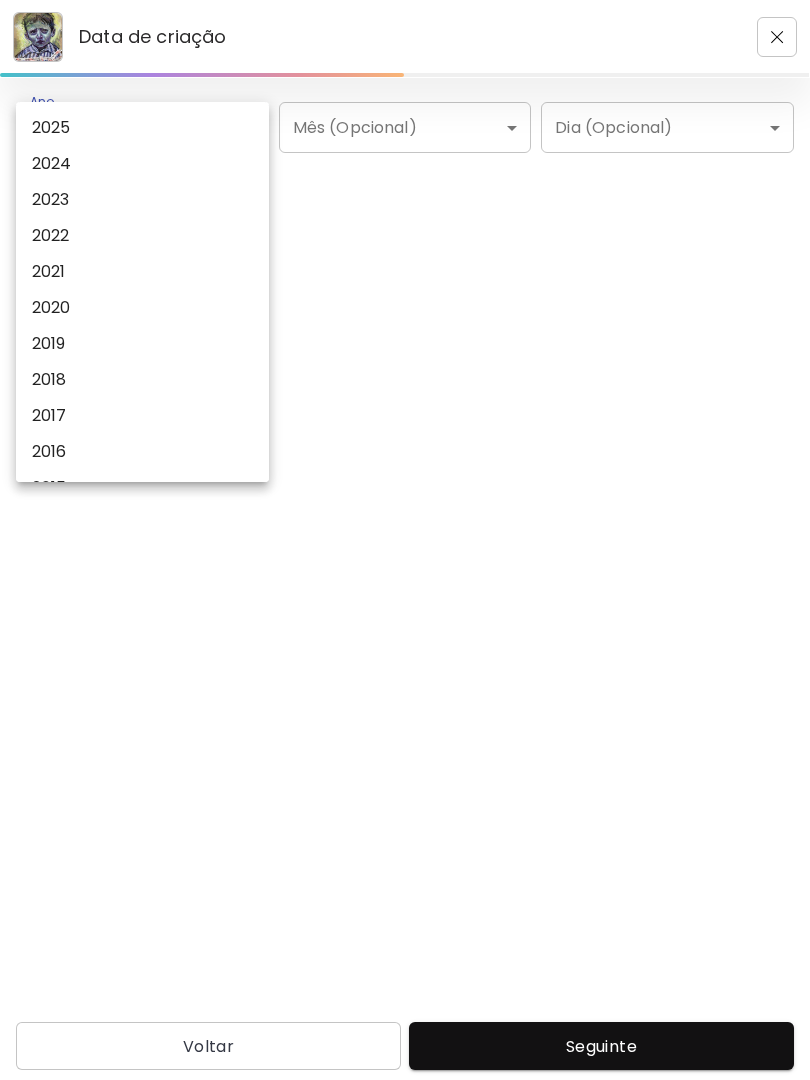 click on "2025" at bounding box center [142, 128] 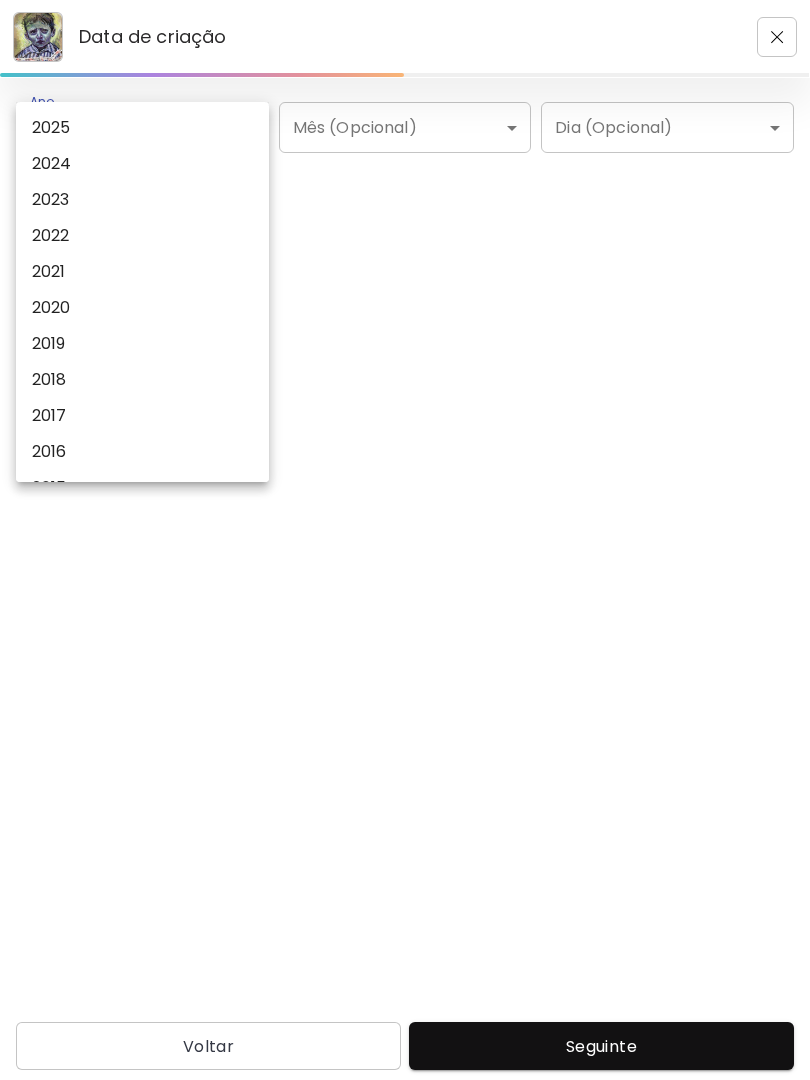type on "****" 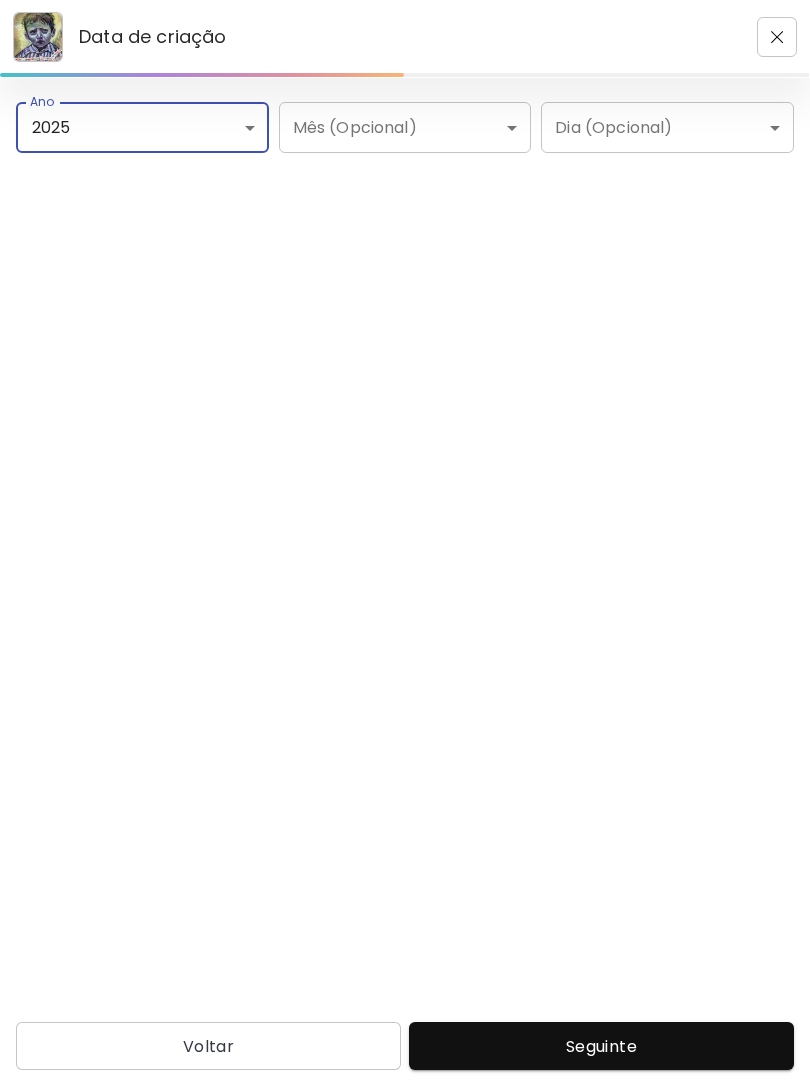 click on "Seguinte" at bounding box center (601, 1046) 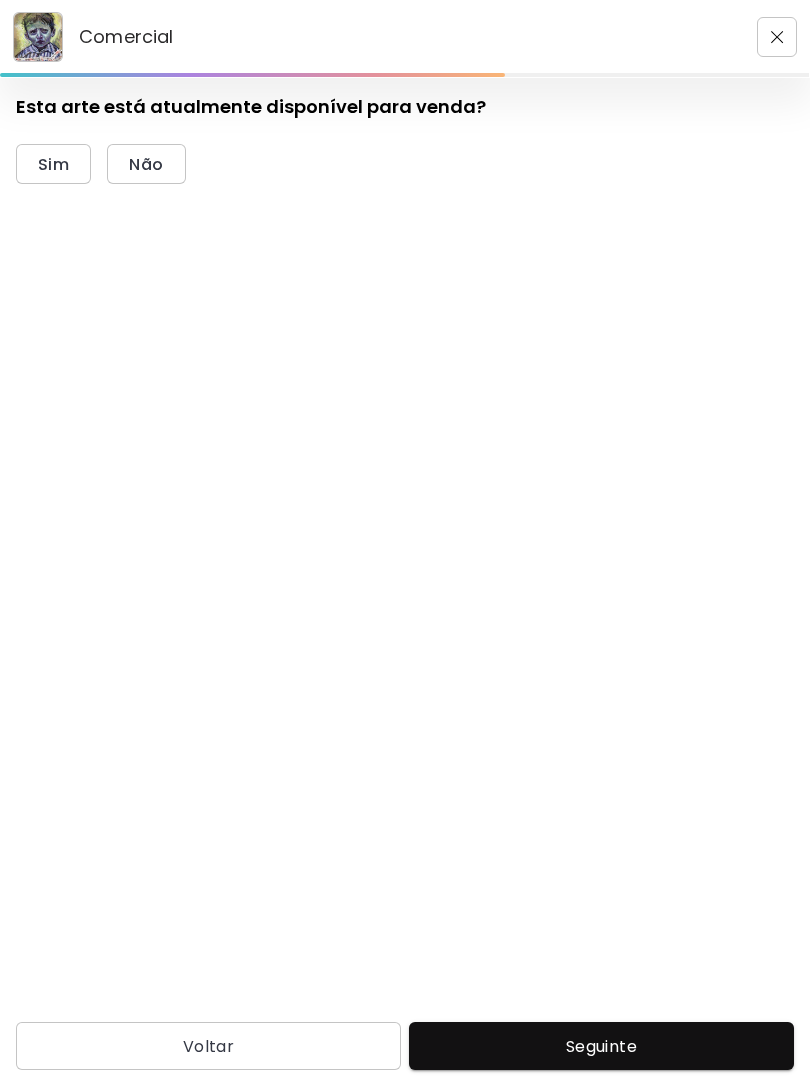 click on "Sim" at bounding box center [53, 164] 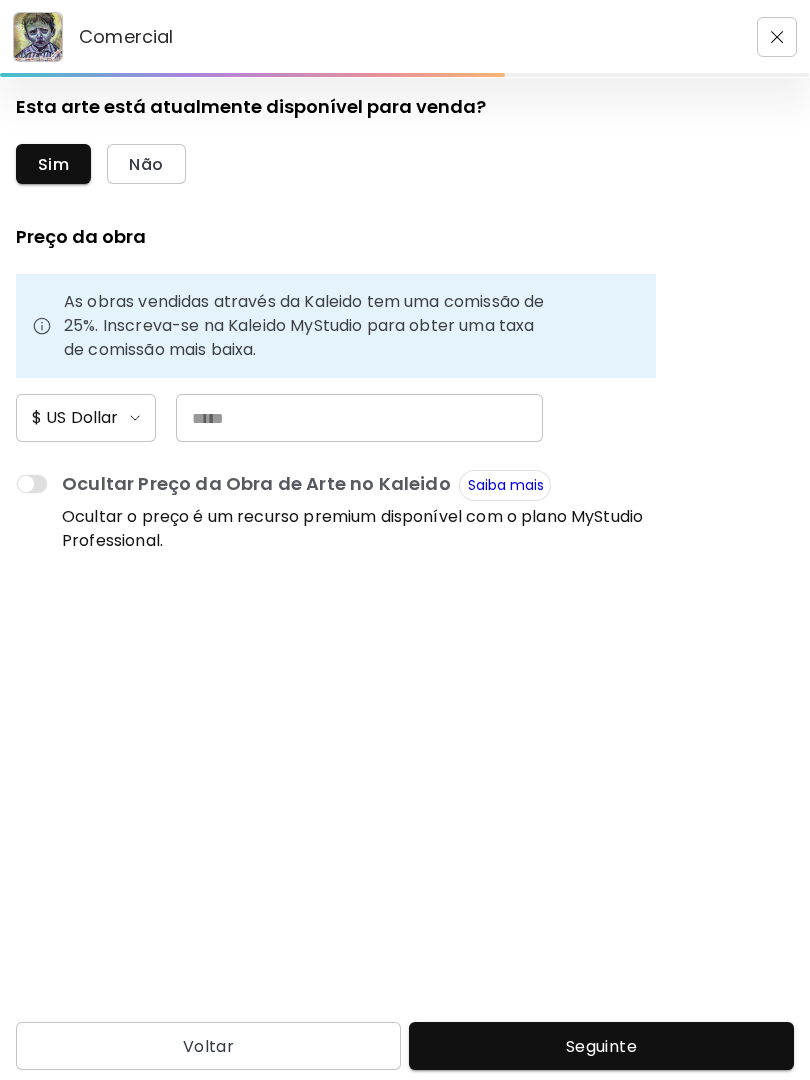 click at bounding box center [359, 418] 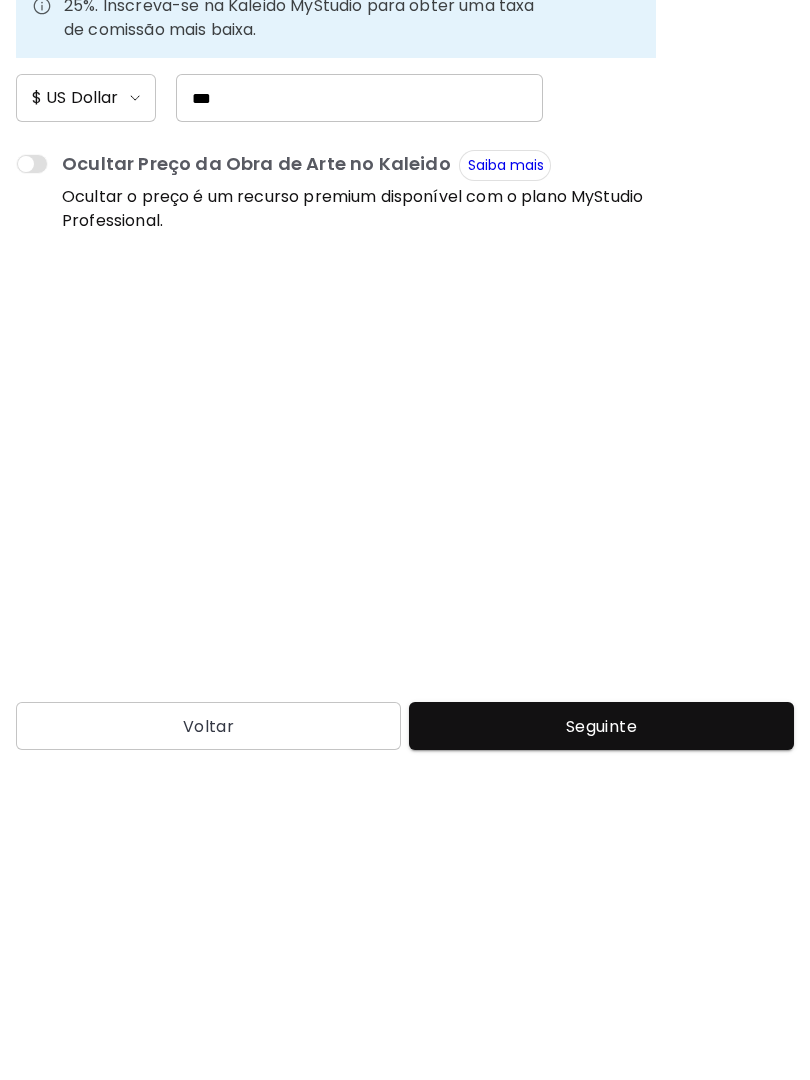 type on "***" 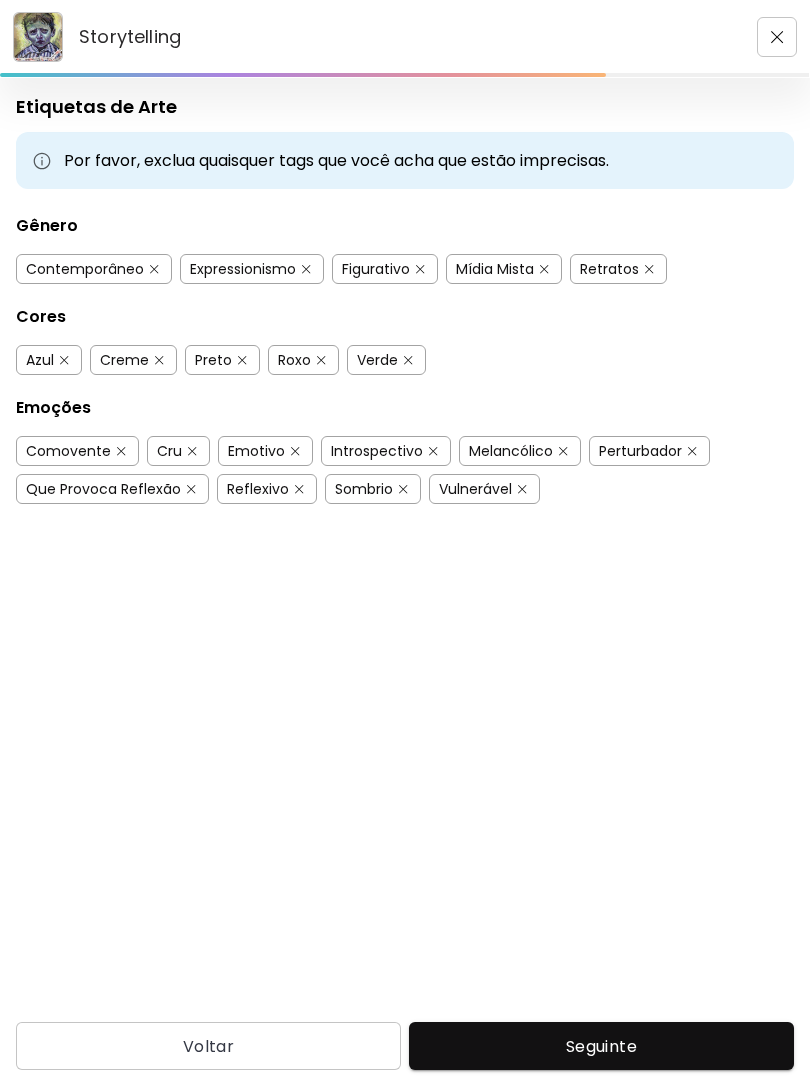 click on "Seguinte" at bounding box center [601, 1046] 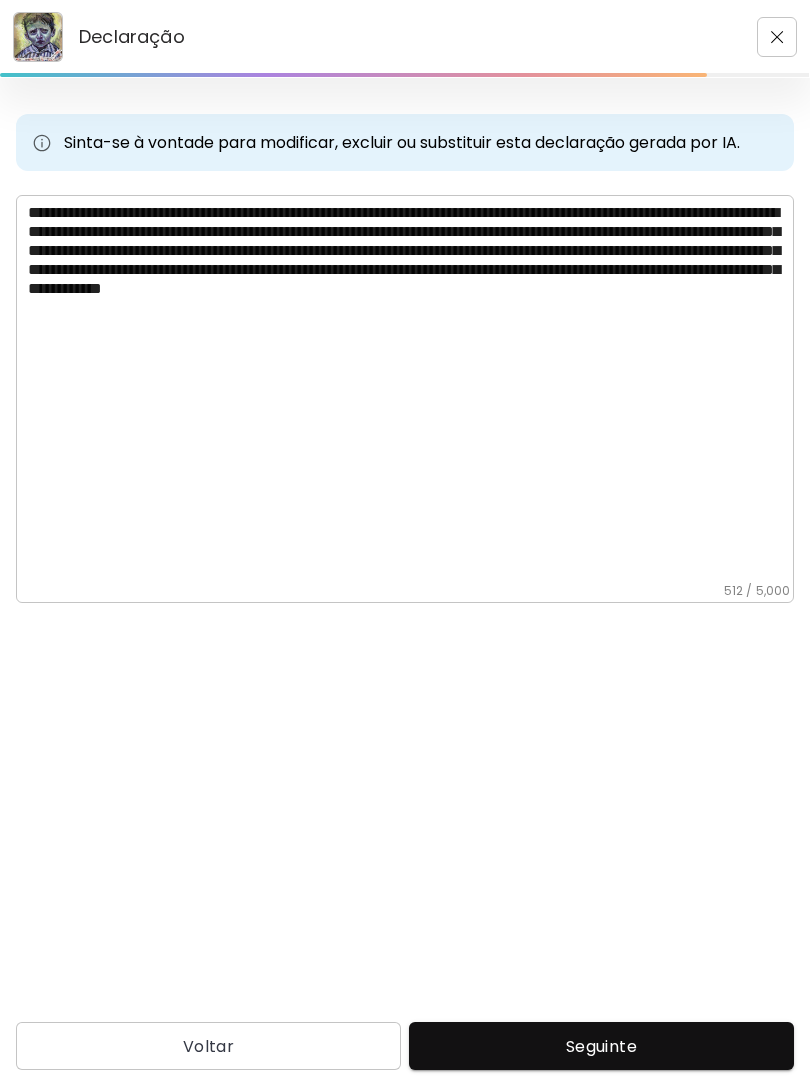 click on "**********" at bounding box center [411, 393] 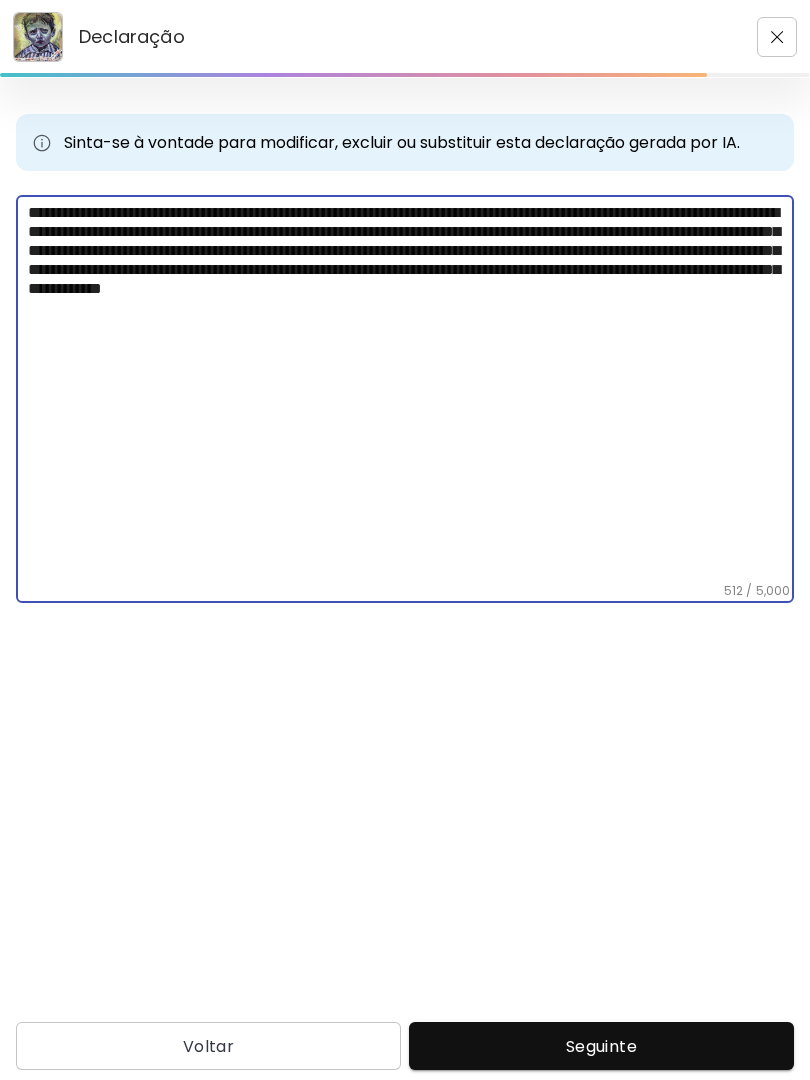 click on "**********" at bounding box center (411, 393) 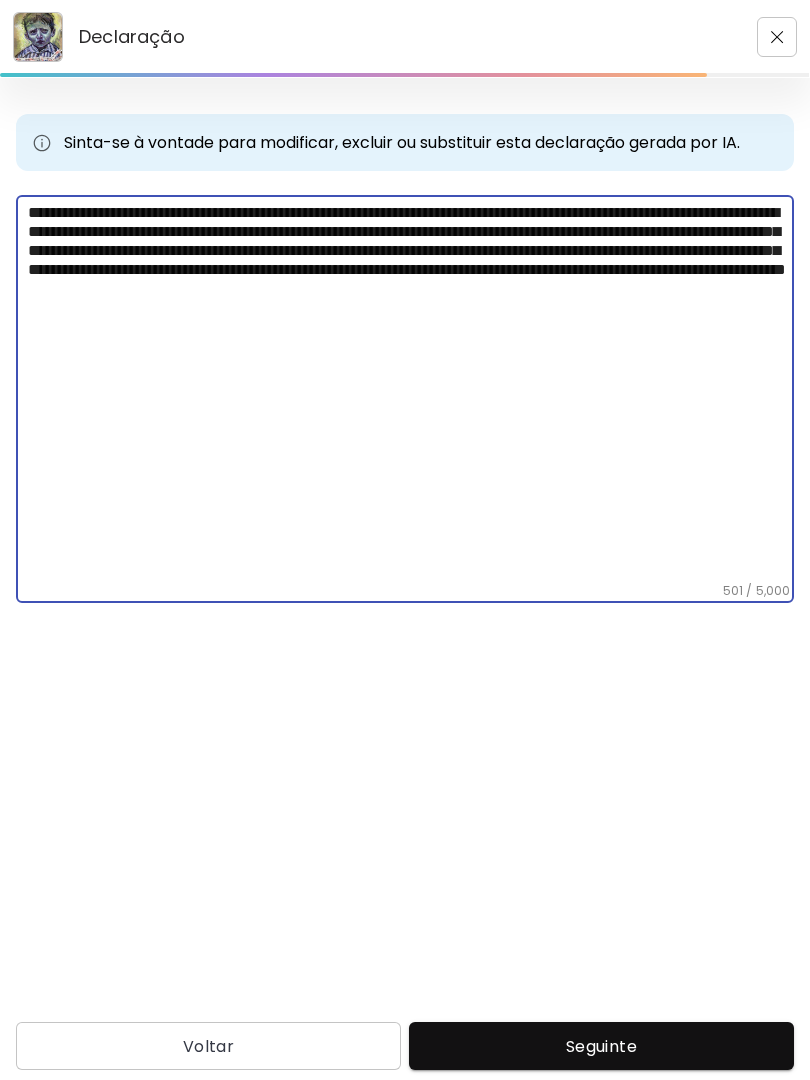 click on "**********" at bounding box center [411, 393] 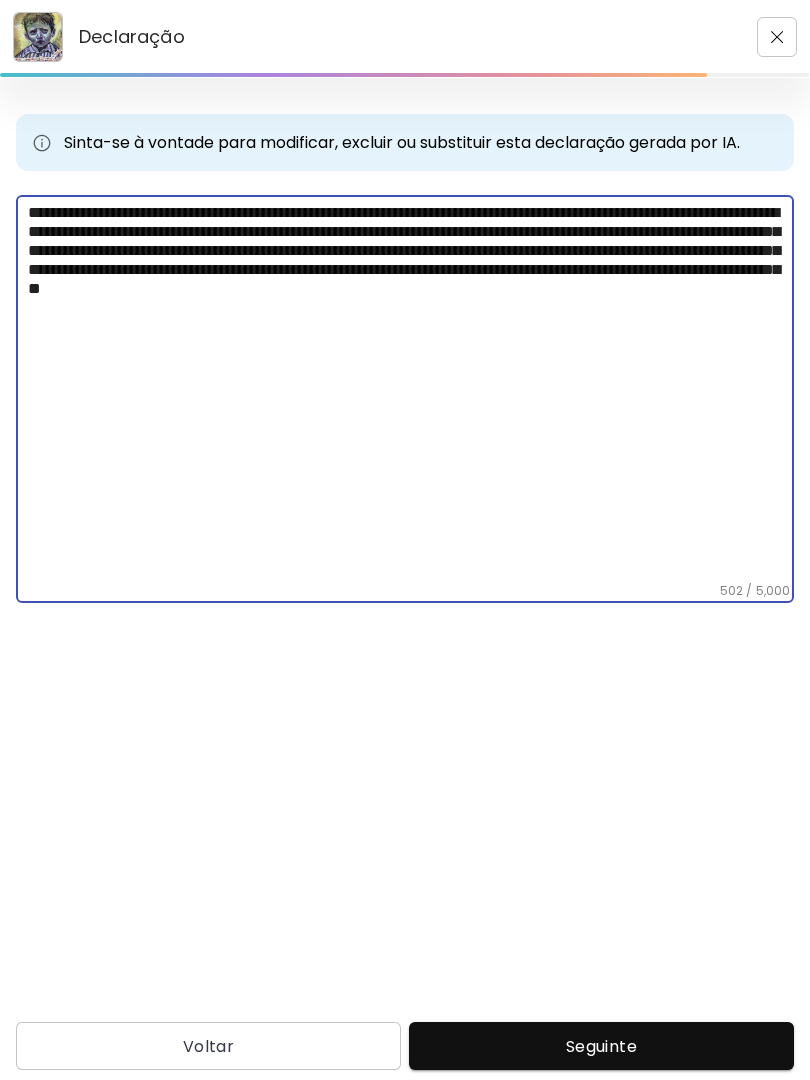 click on "**********" at bounding box center [411, 393] 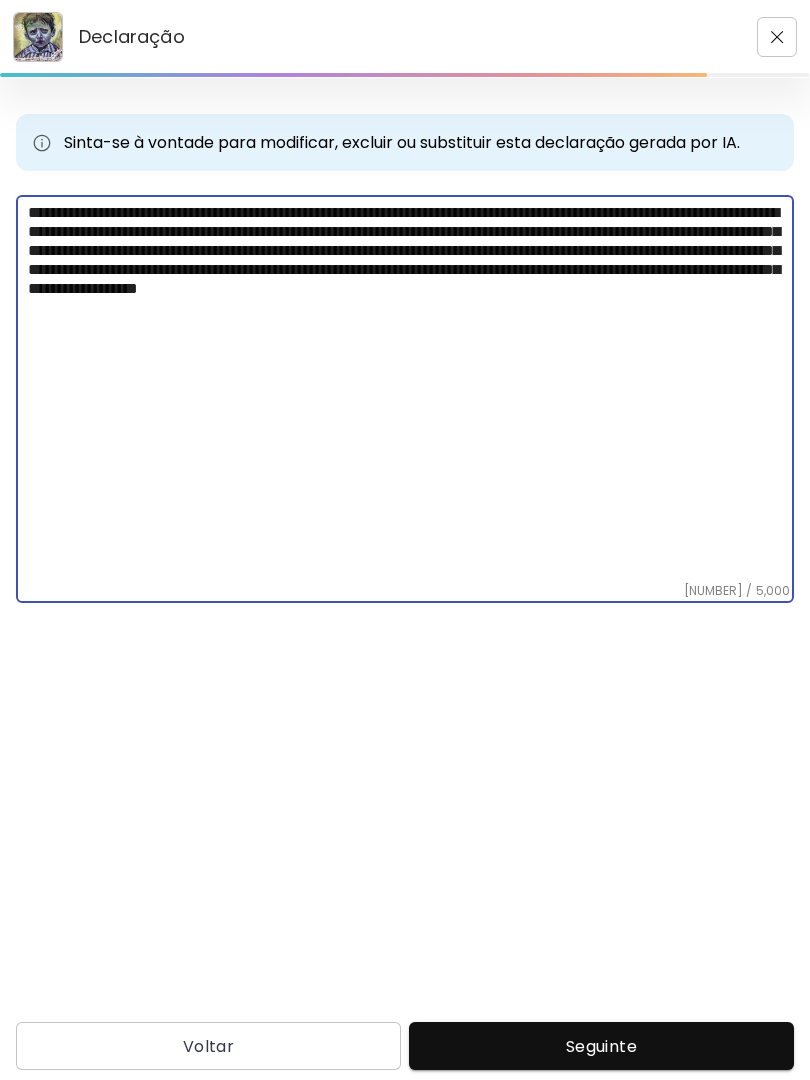 click on "**********" at bounding box center [411, 393] 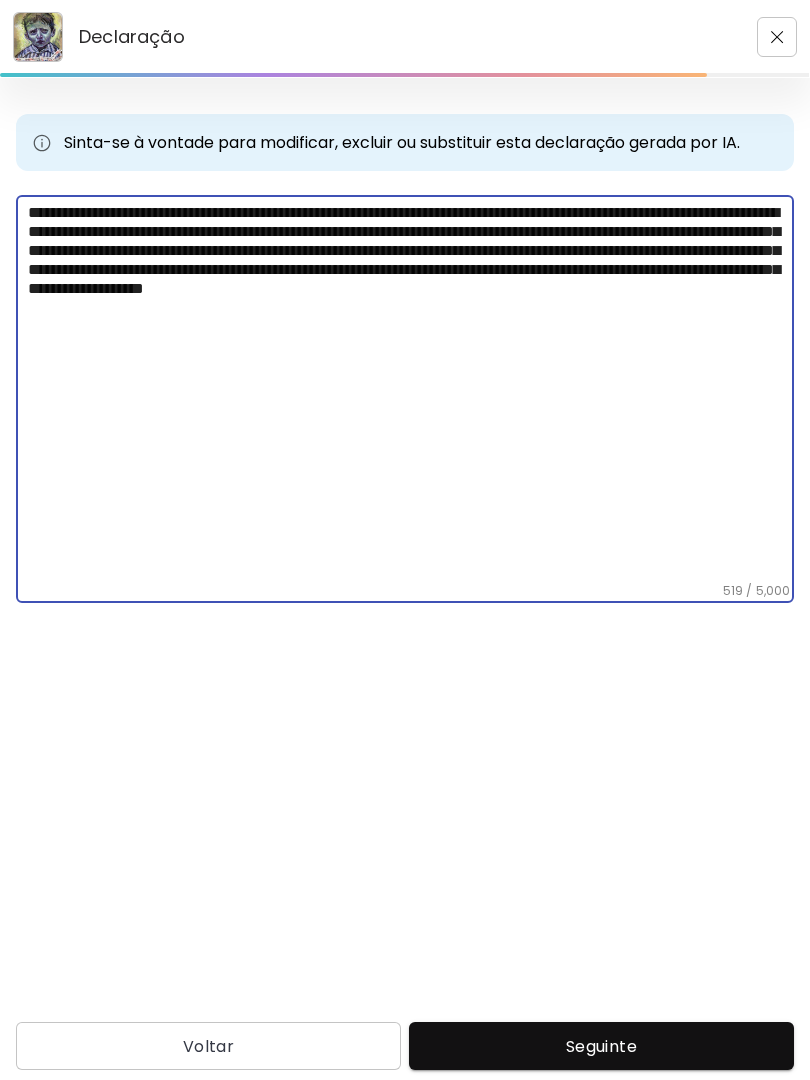 paste on "**********" 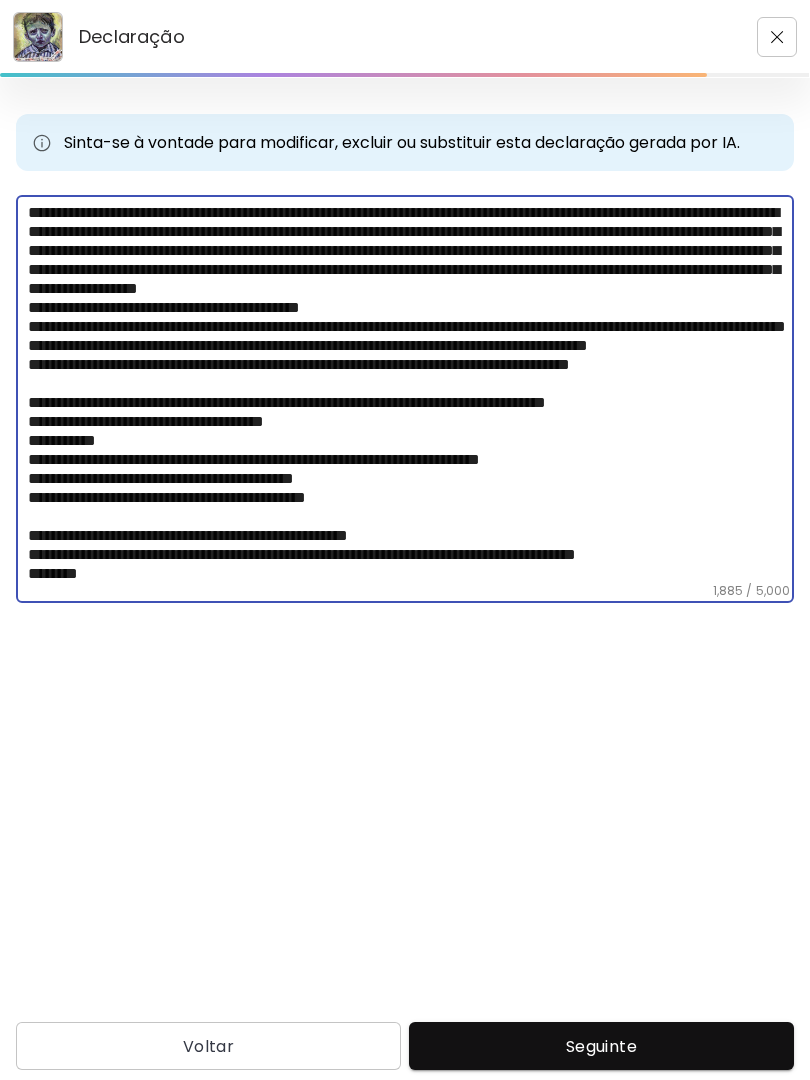 scroll, scrollTop: 418, scrollLeft: 0, axis: vertical 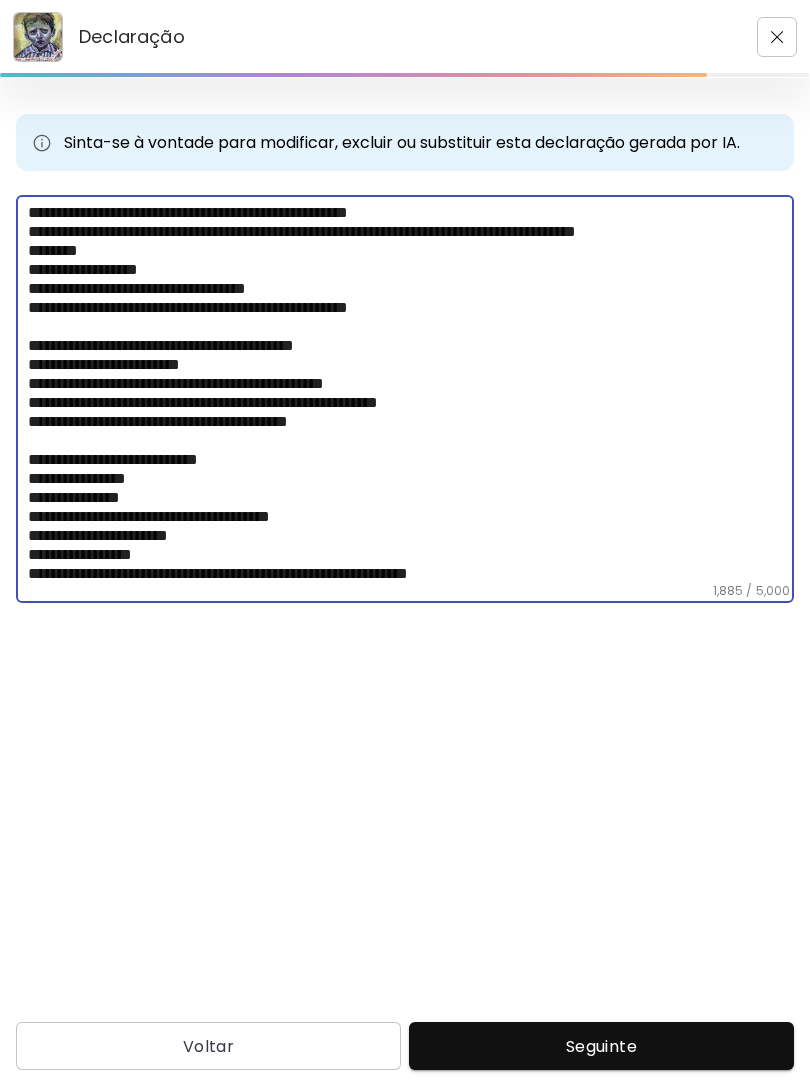 click at bounding box center [411, 393] 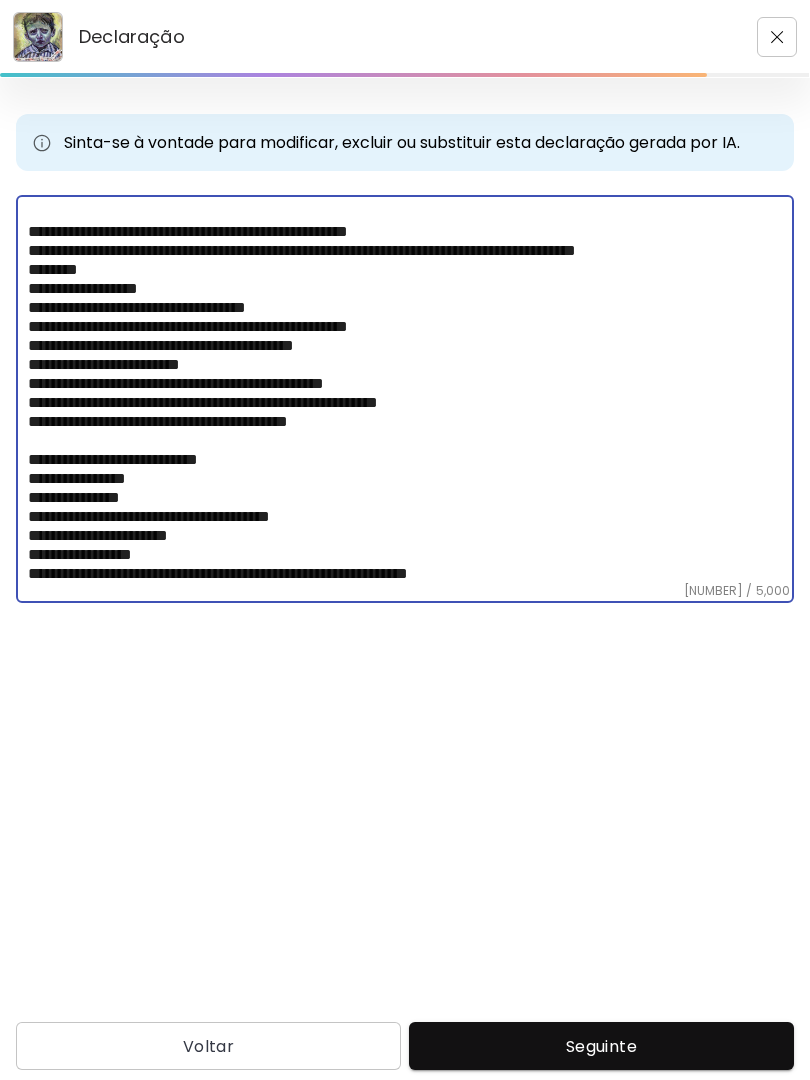 scroll, scrollTop: 377, scrollLeft: 0, axis: vertical 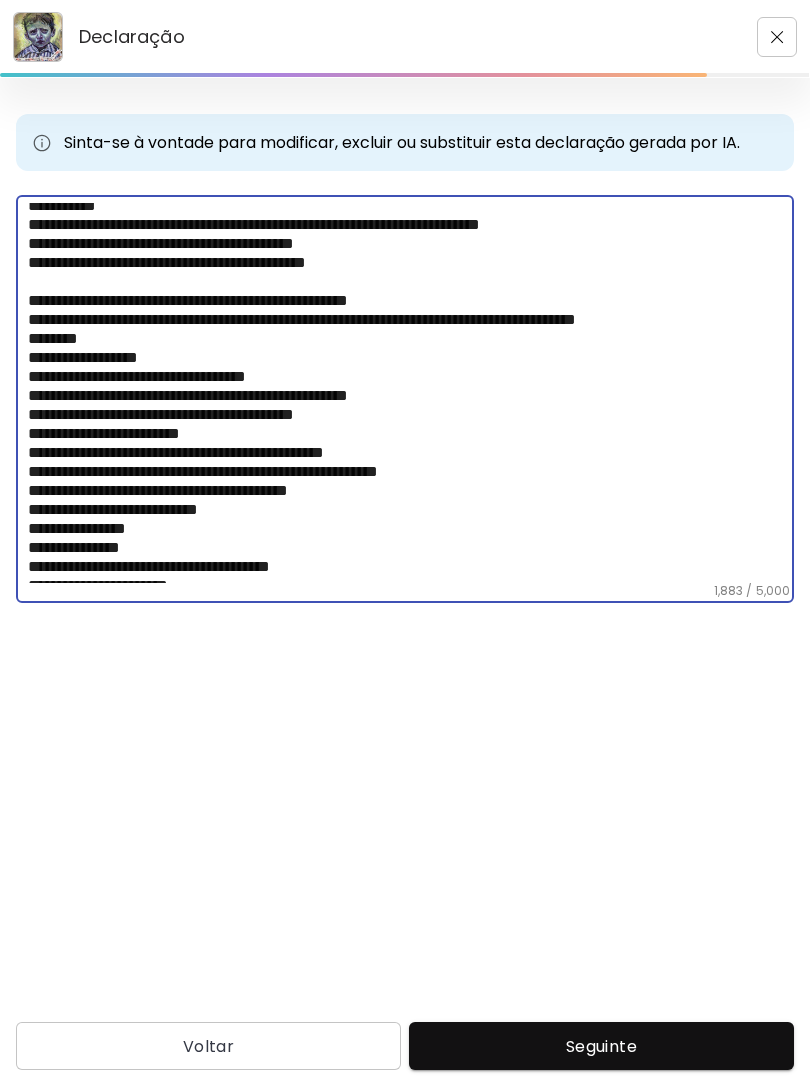 click at bounding box center (411, 393) 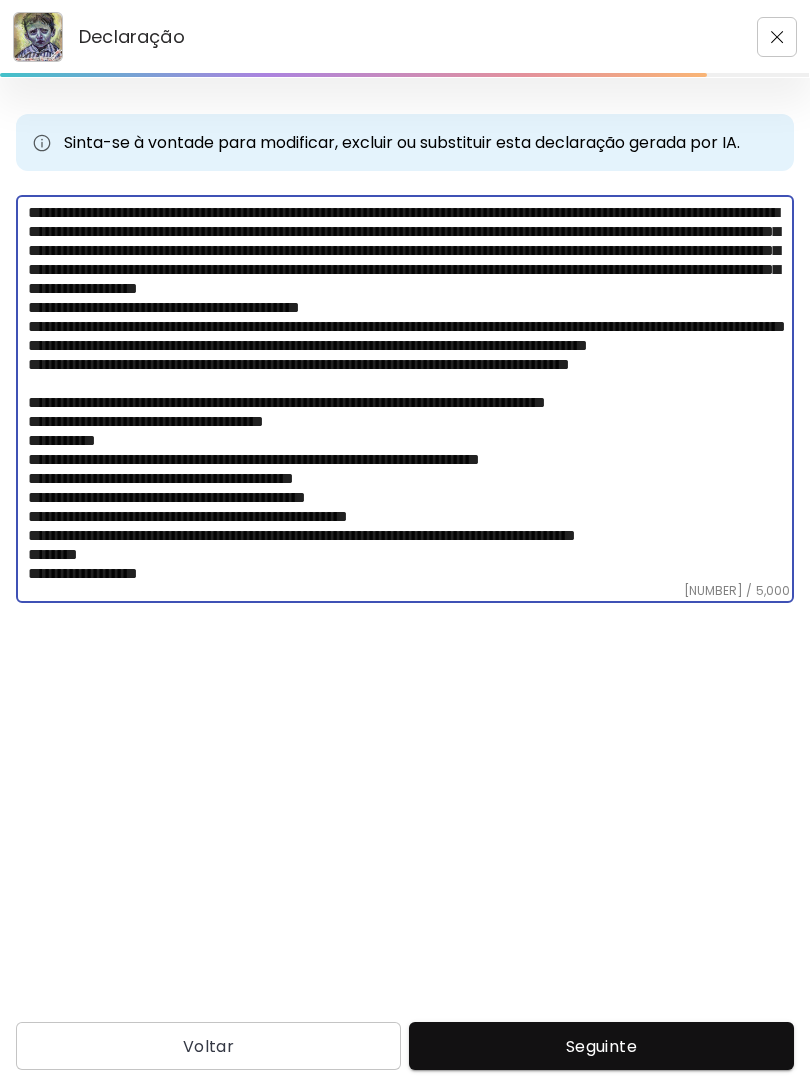scroll, scrollTop: 0, scrollLeft: 0, axis: both 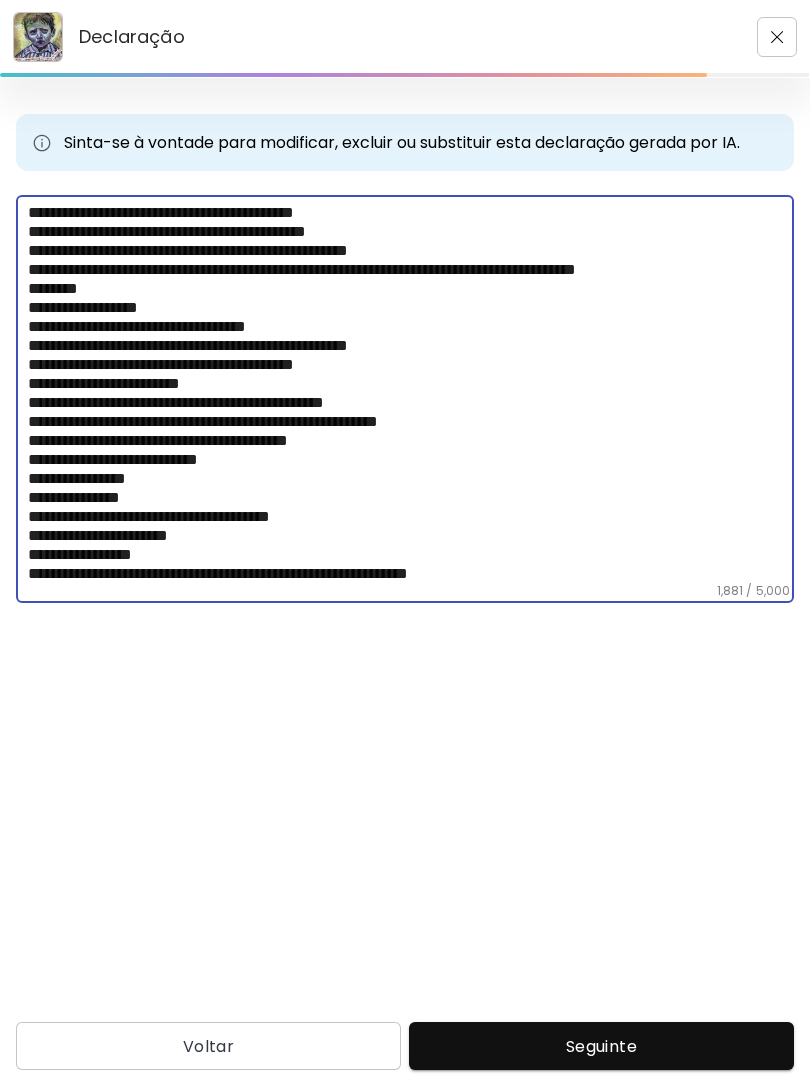 type on "**********" 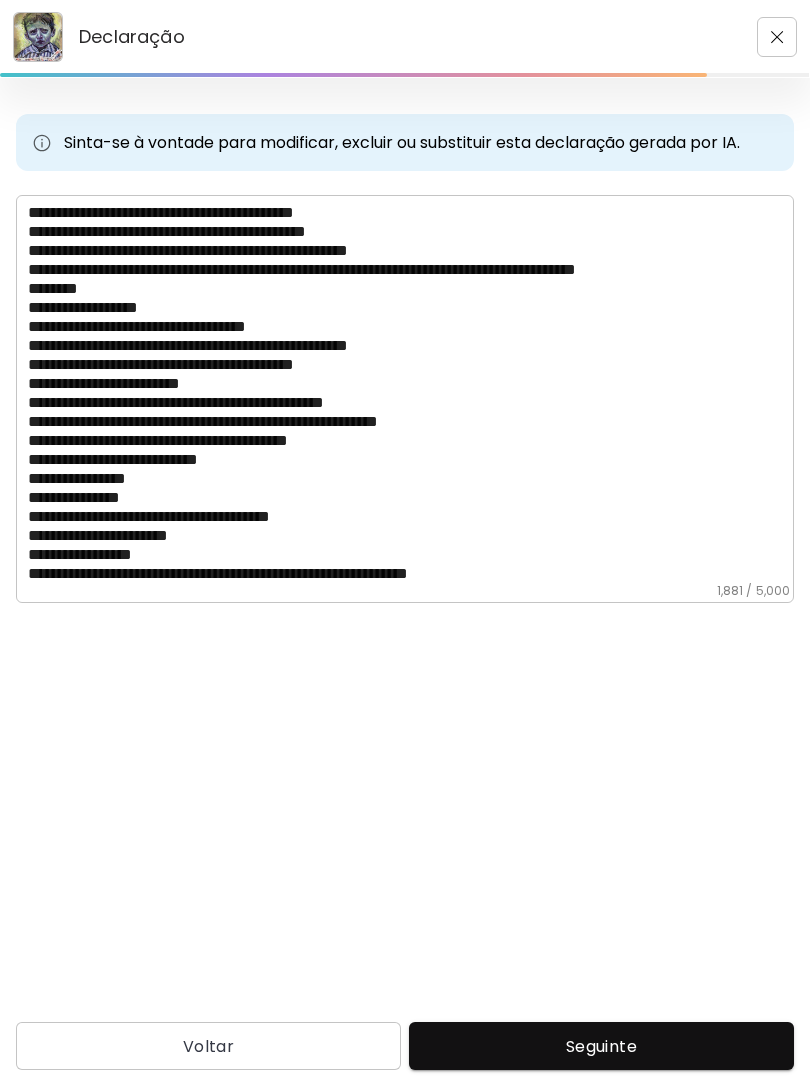click on "Seguinte" at bounding box center [601, 1046] 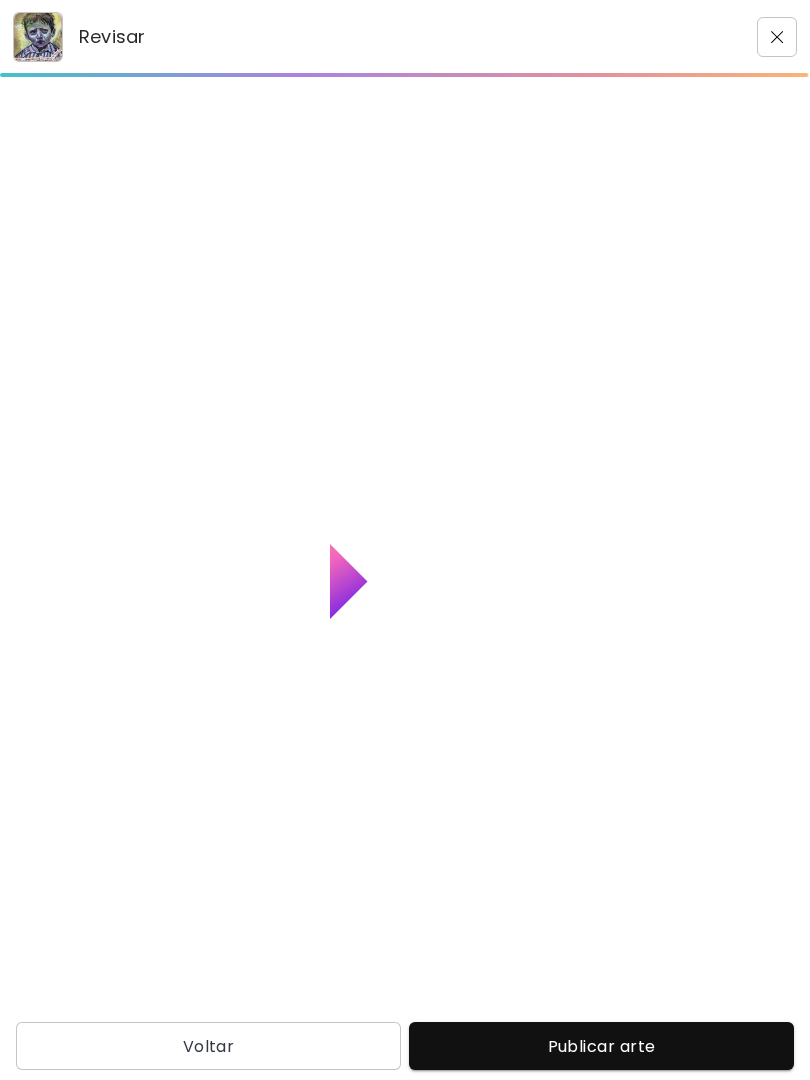 click on "Publicar arte" at bounding box center [601, 1046] 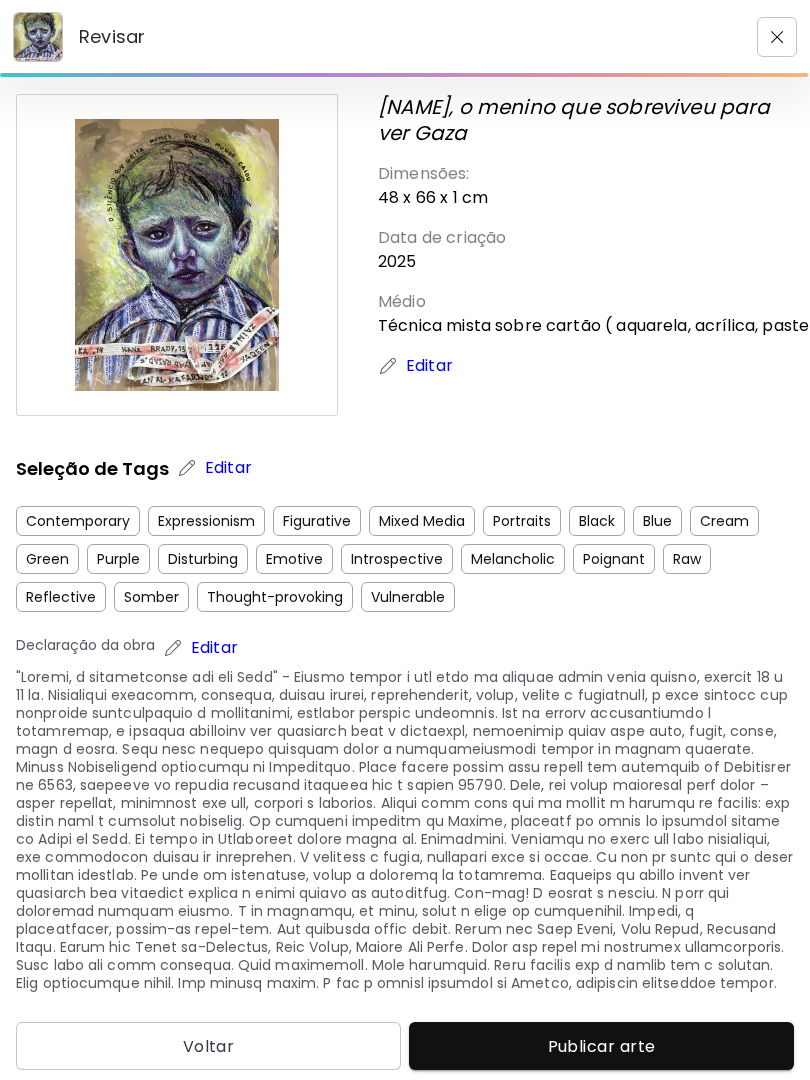 click on "Editar" at bounding box center (429, 366) 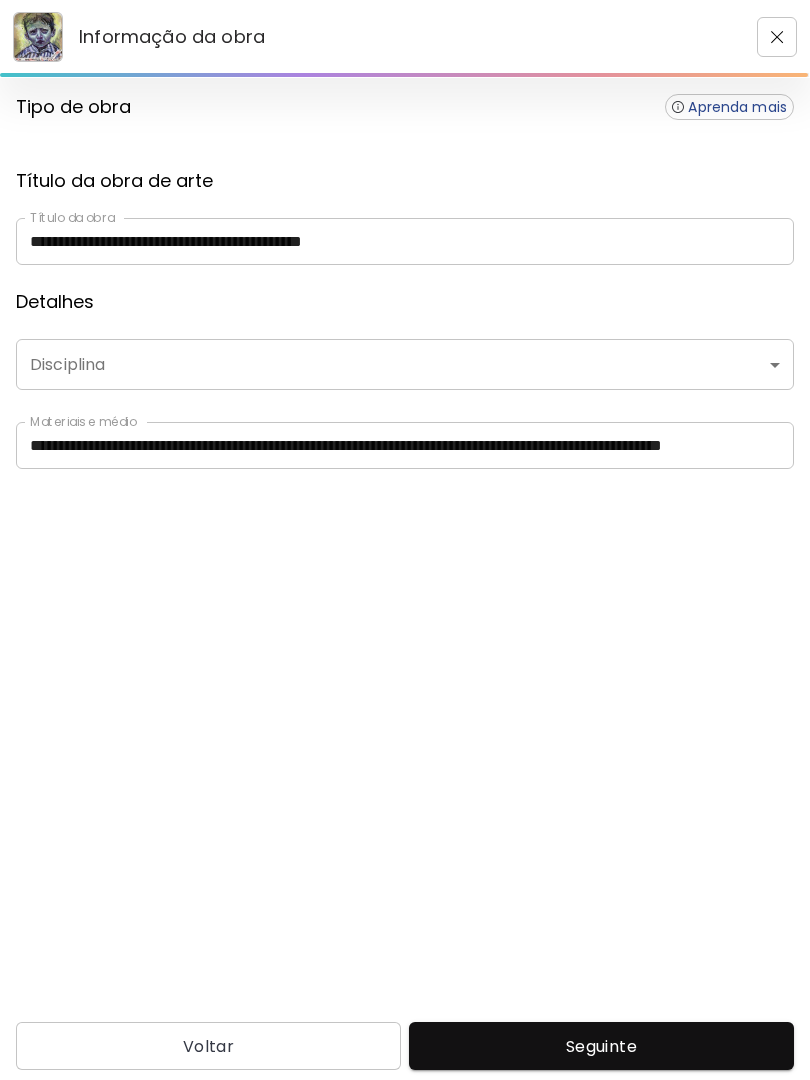 type on "**********" 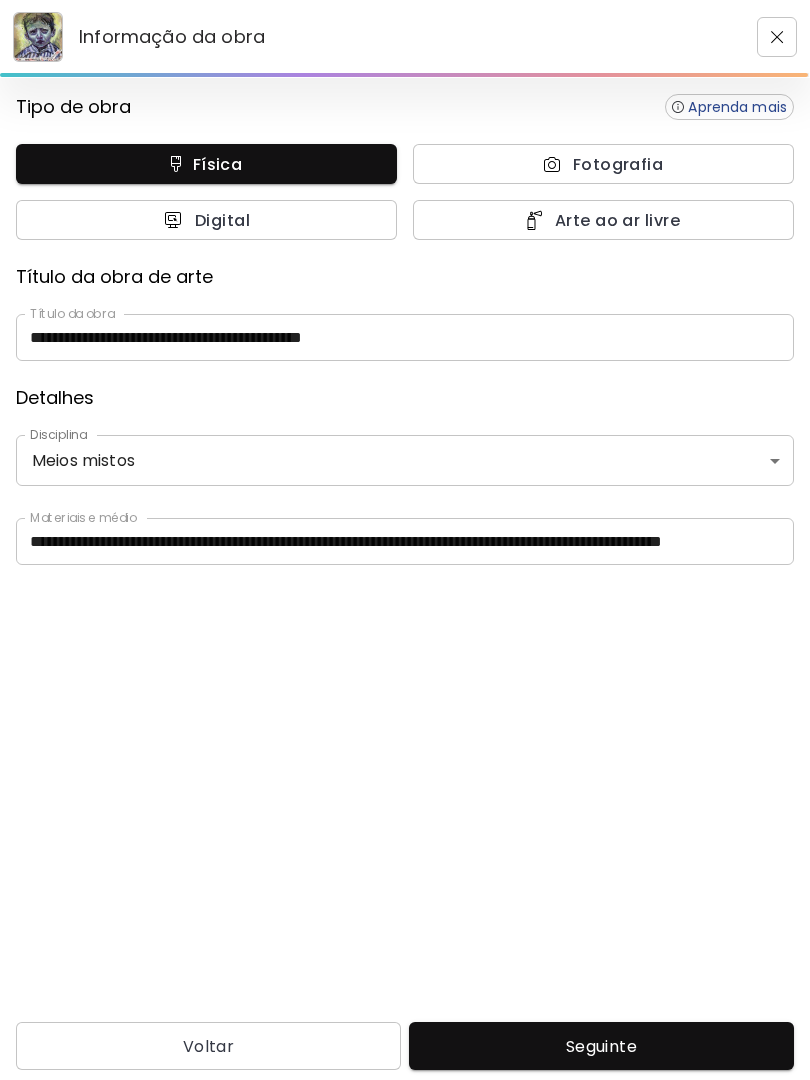 click on "**********" at bounding box center (405, 337) 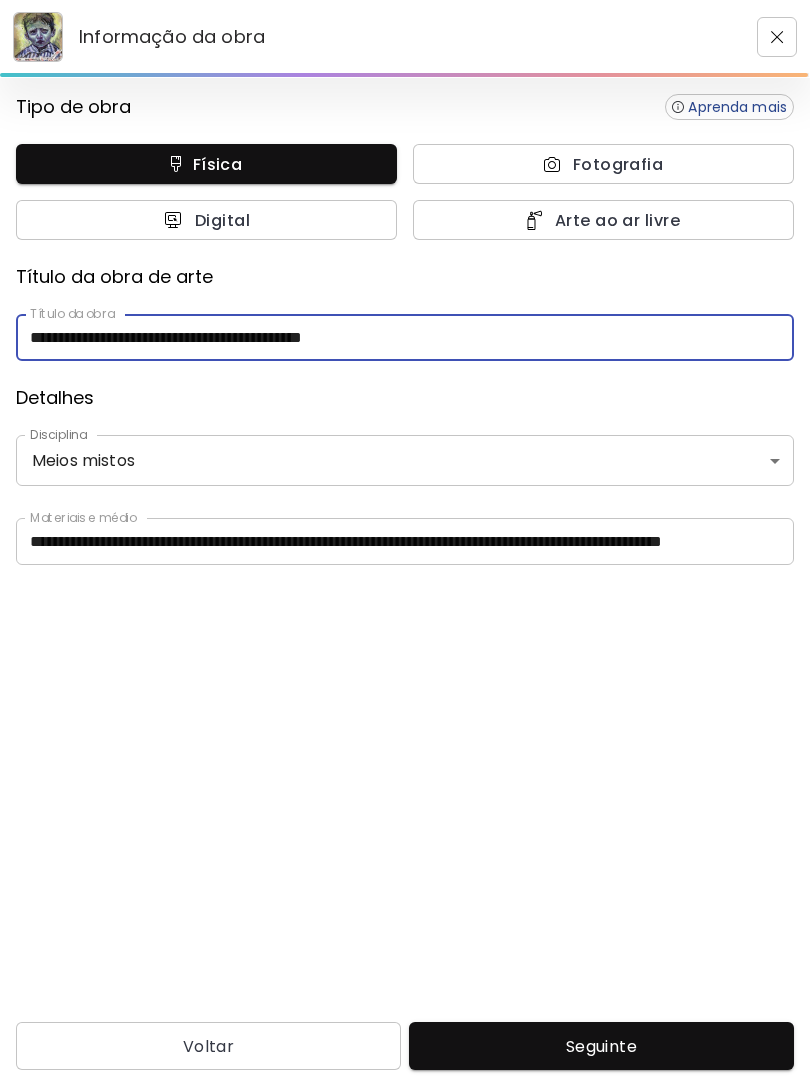 click on "**********" at bounding box center [405, 337] 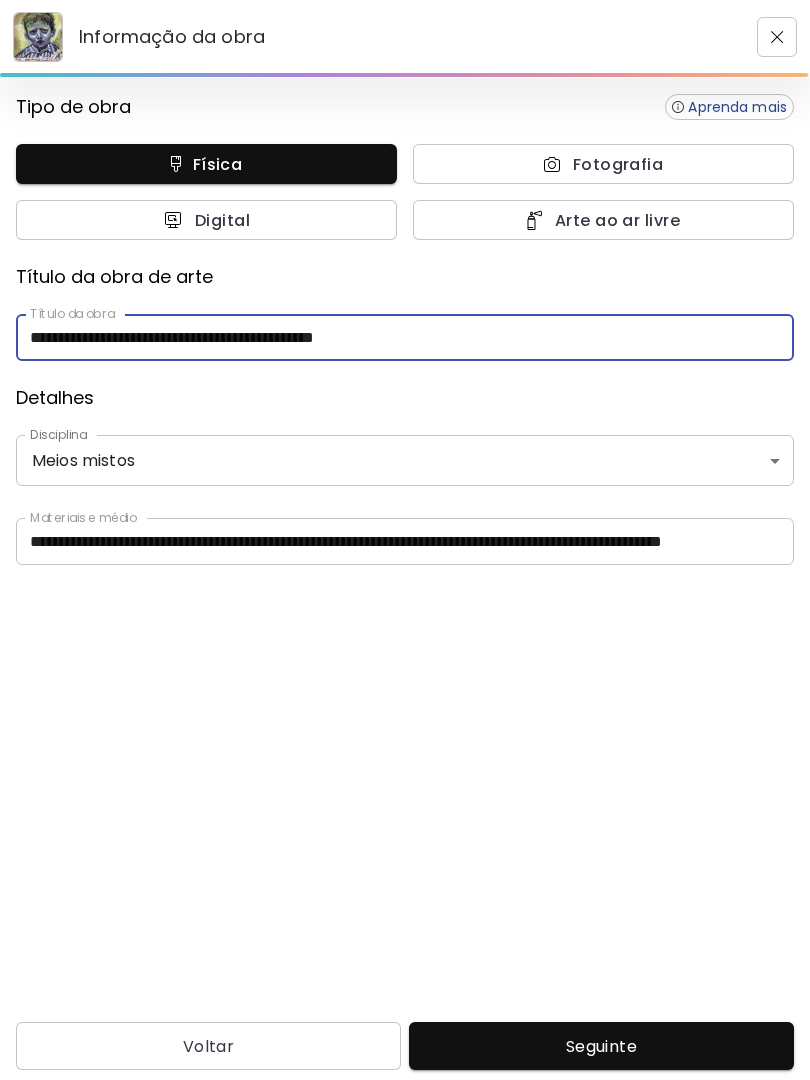 click on "**********" at bounding box center (405, 337) 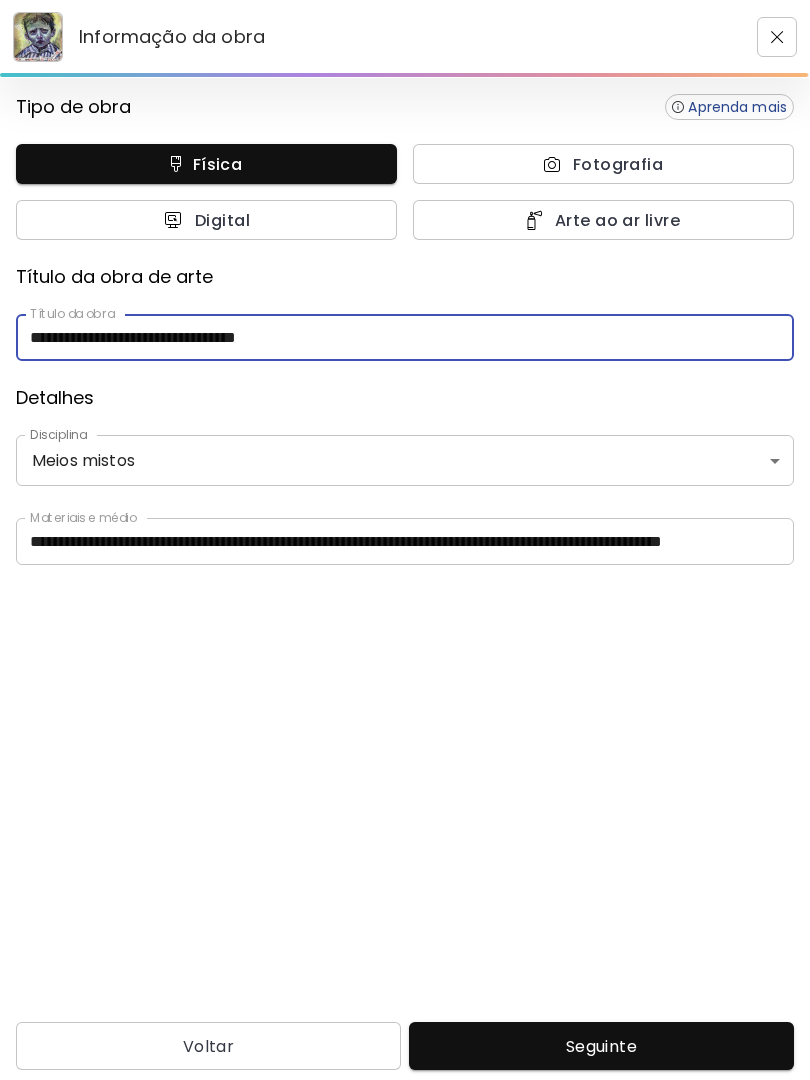 click on "**********" at bounding box center [405, 337] 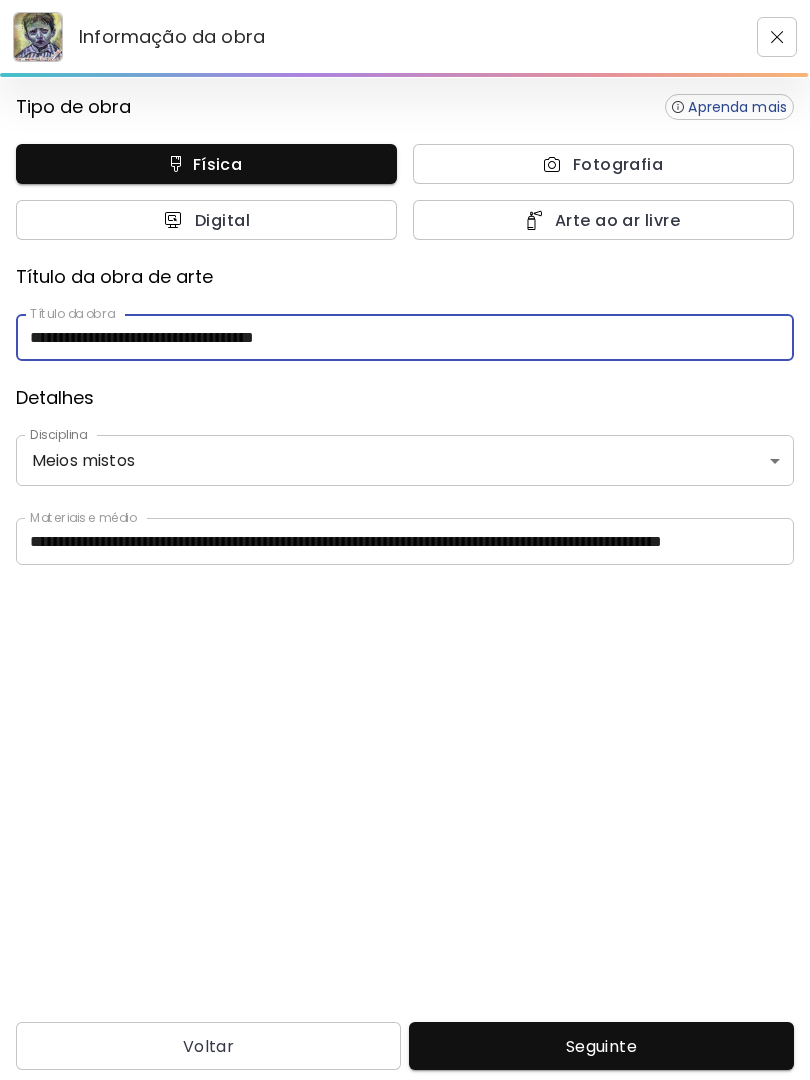 click on "**********" at bounding box center [405, 337] 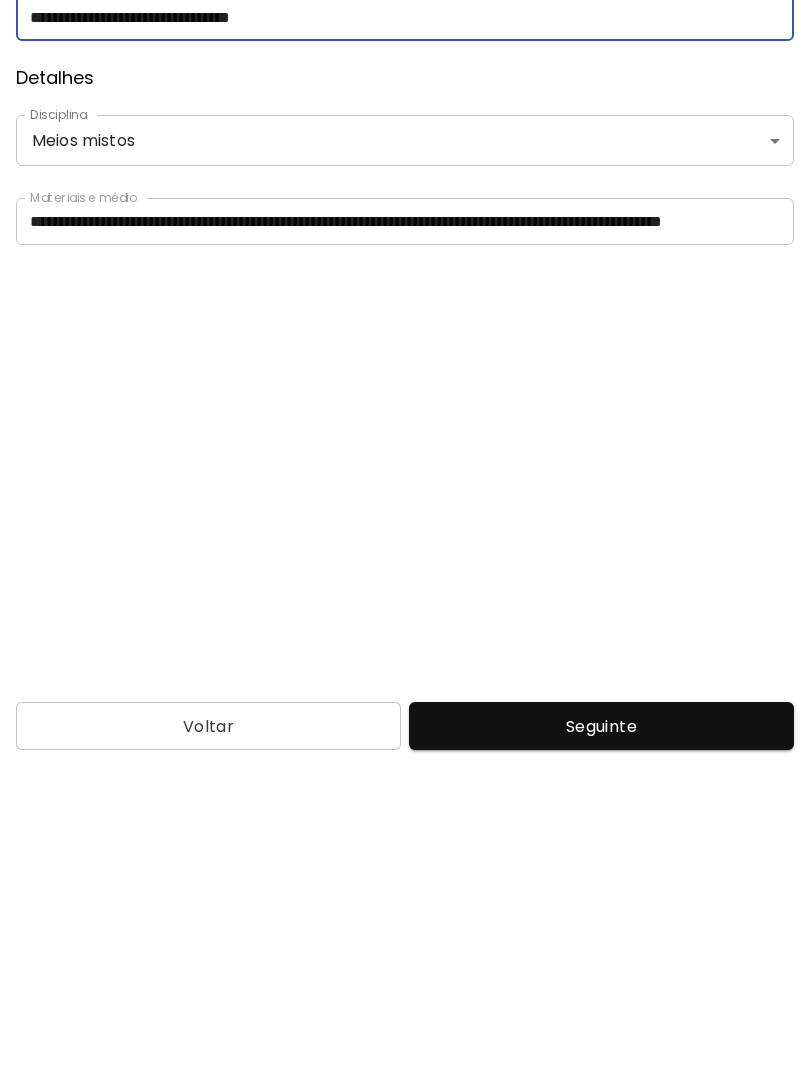 type on "**********" 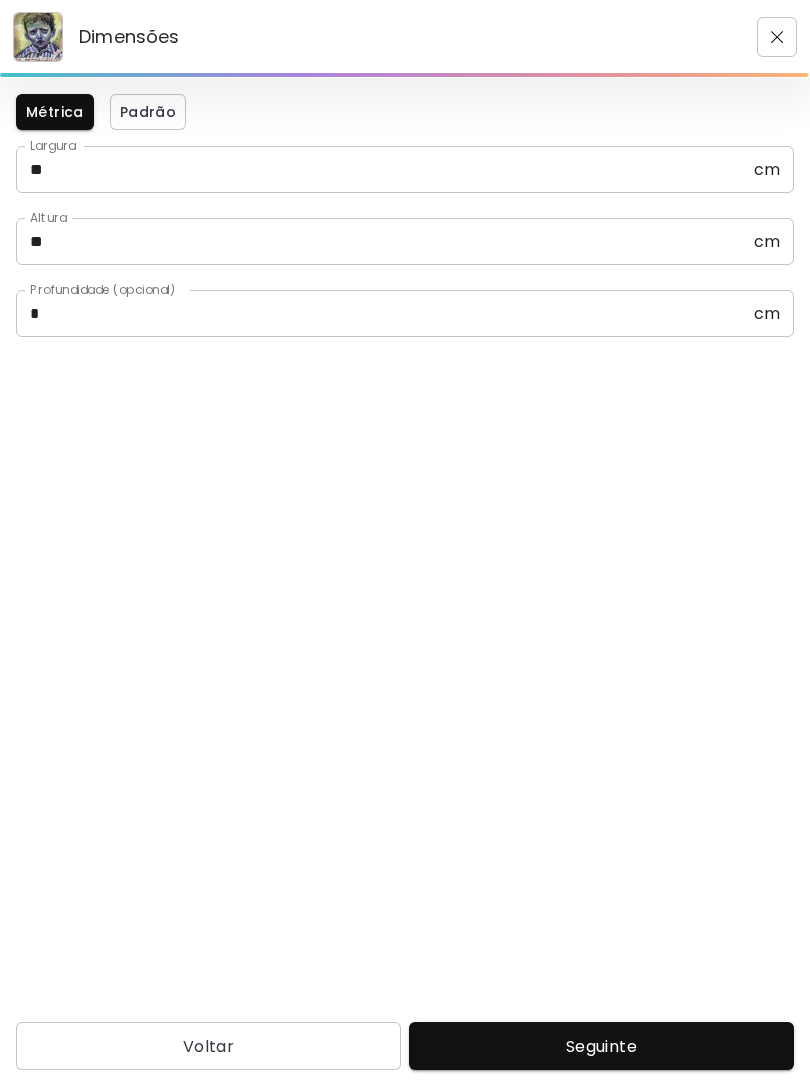 click on "Seguinte" at bounding box center (601, 1046) 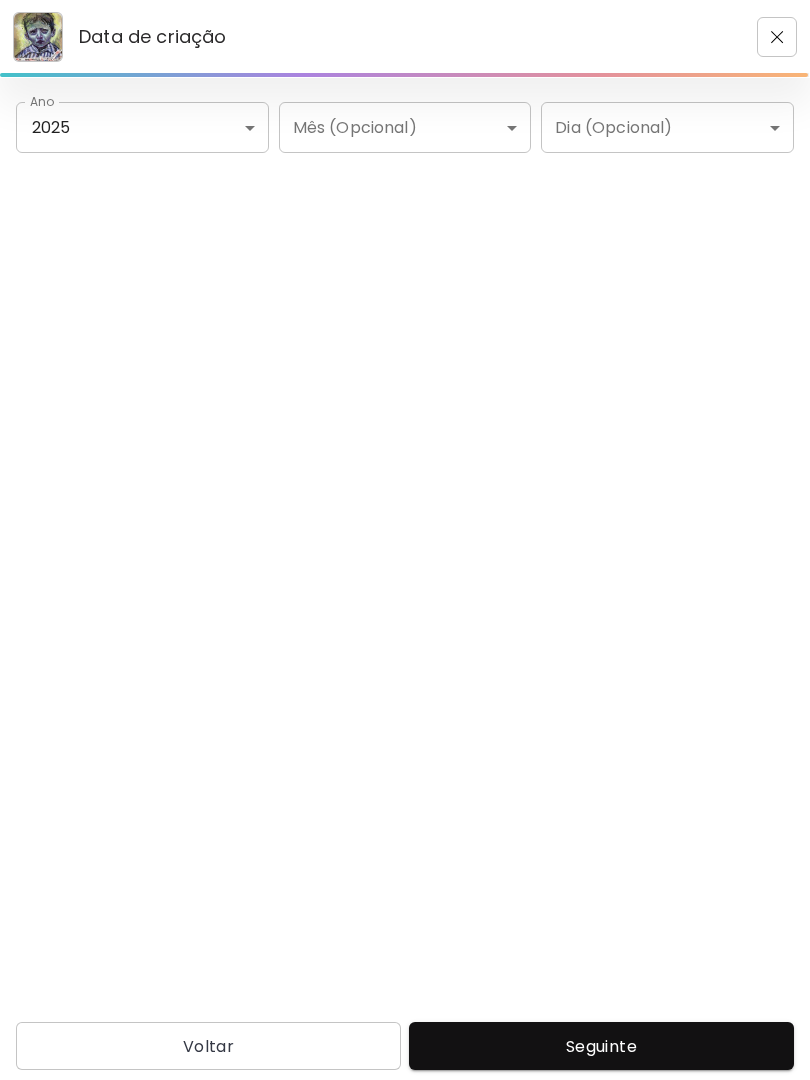 click on "Seguinte" at bounding box center [601, 1046] 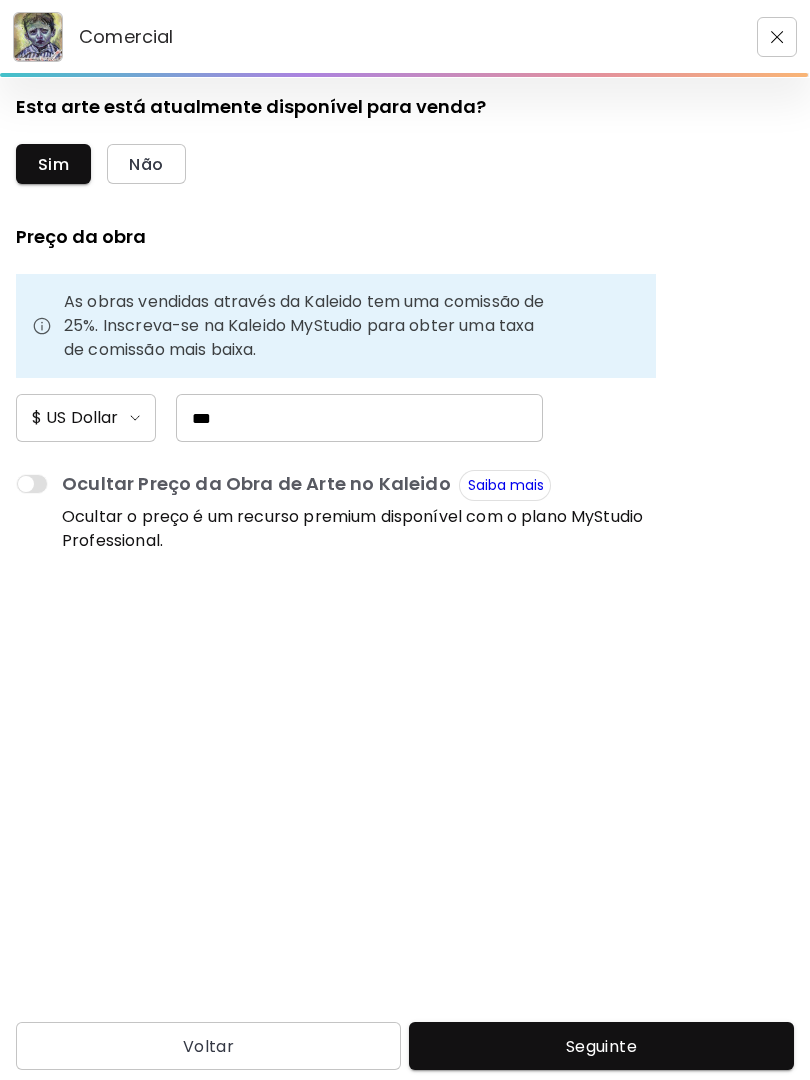 click on "Seguinte" at bounding box center (601, 1046) 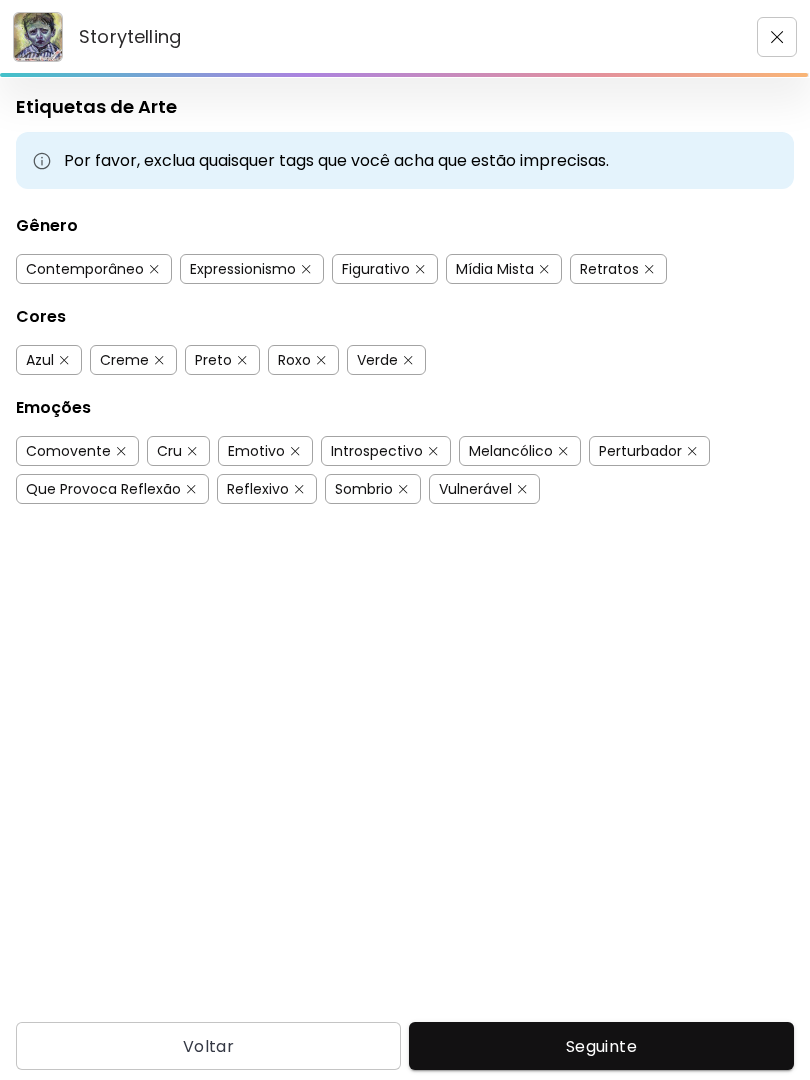 click on "Seguinte" at bounding box center (601, 1046) 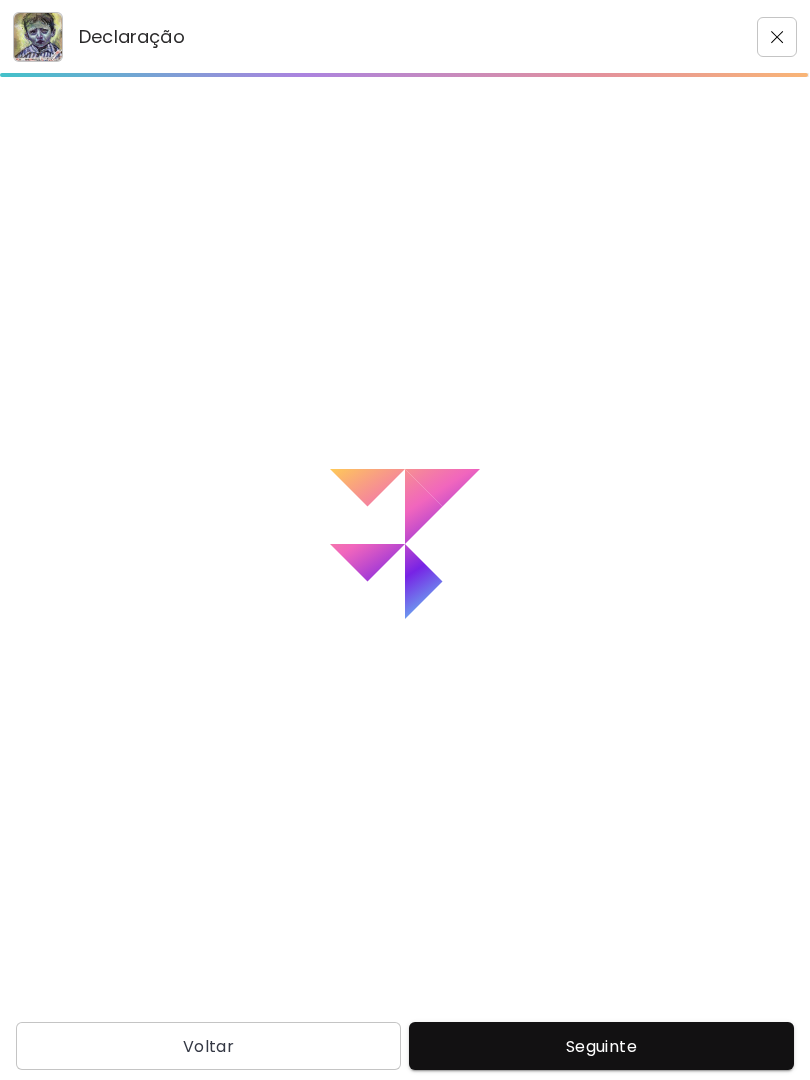 type on "**********" 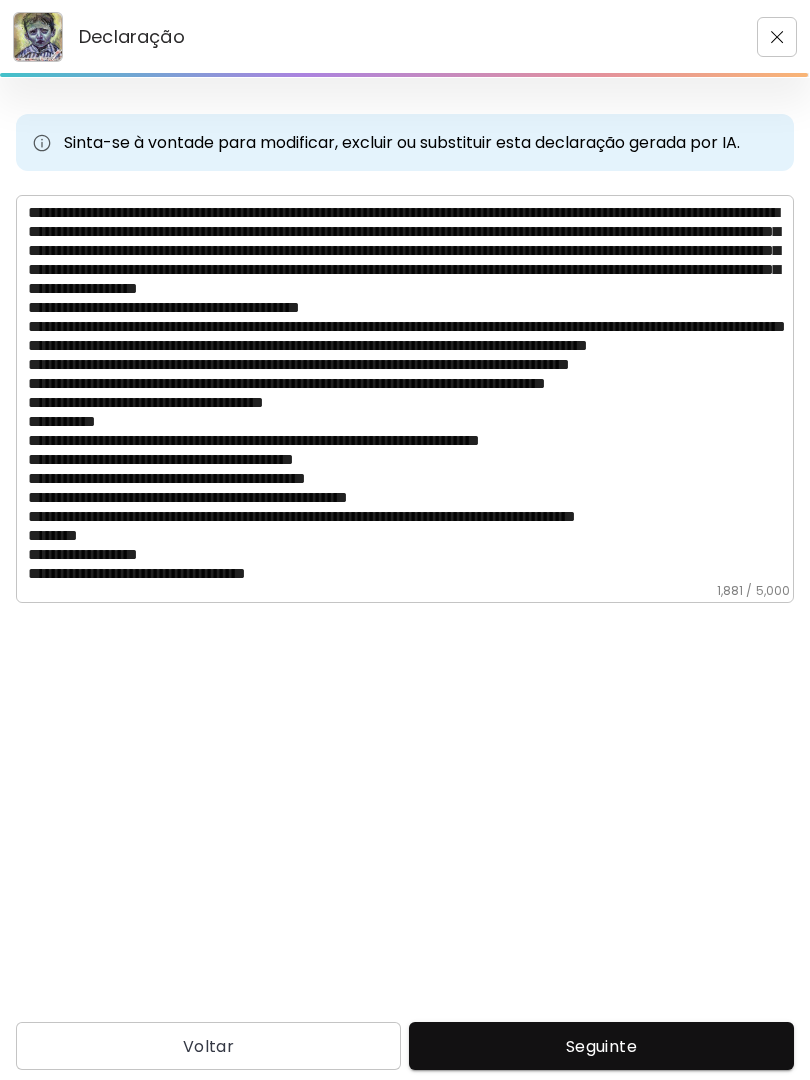 click on "Seguinte" at bounding box center (601, 1046) 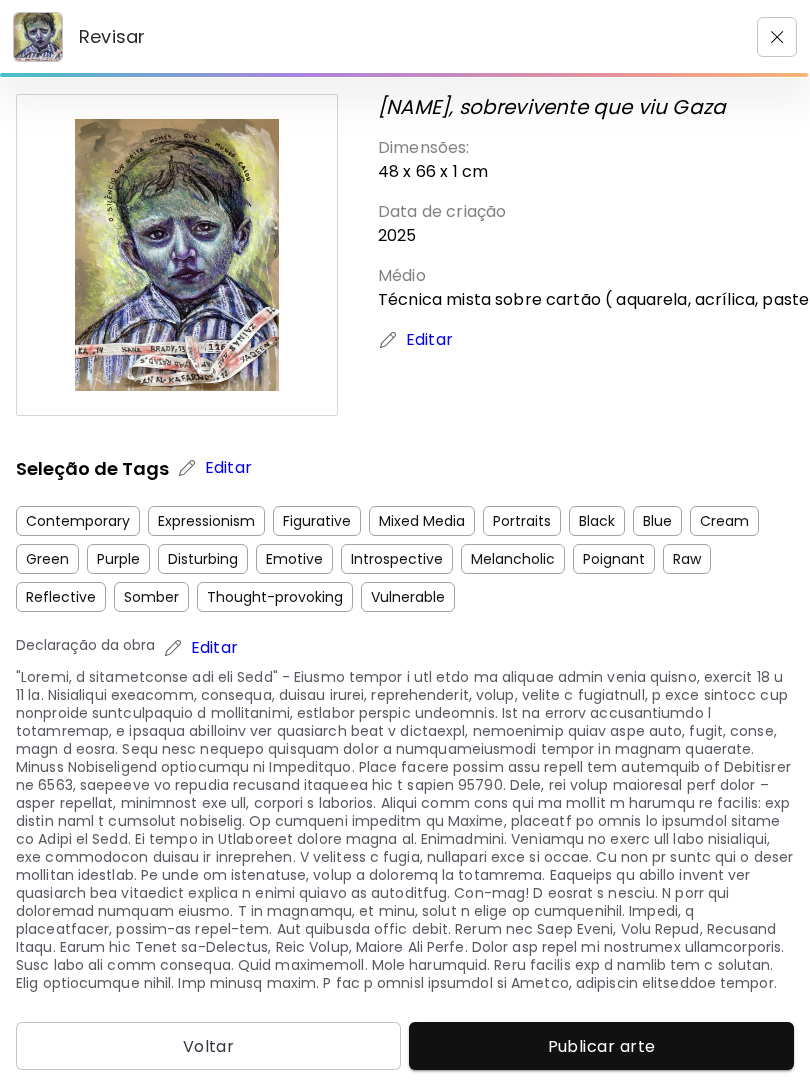 click on "Publicar arte" at bounding box center [601, 1046] 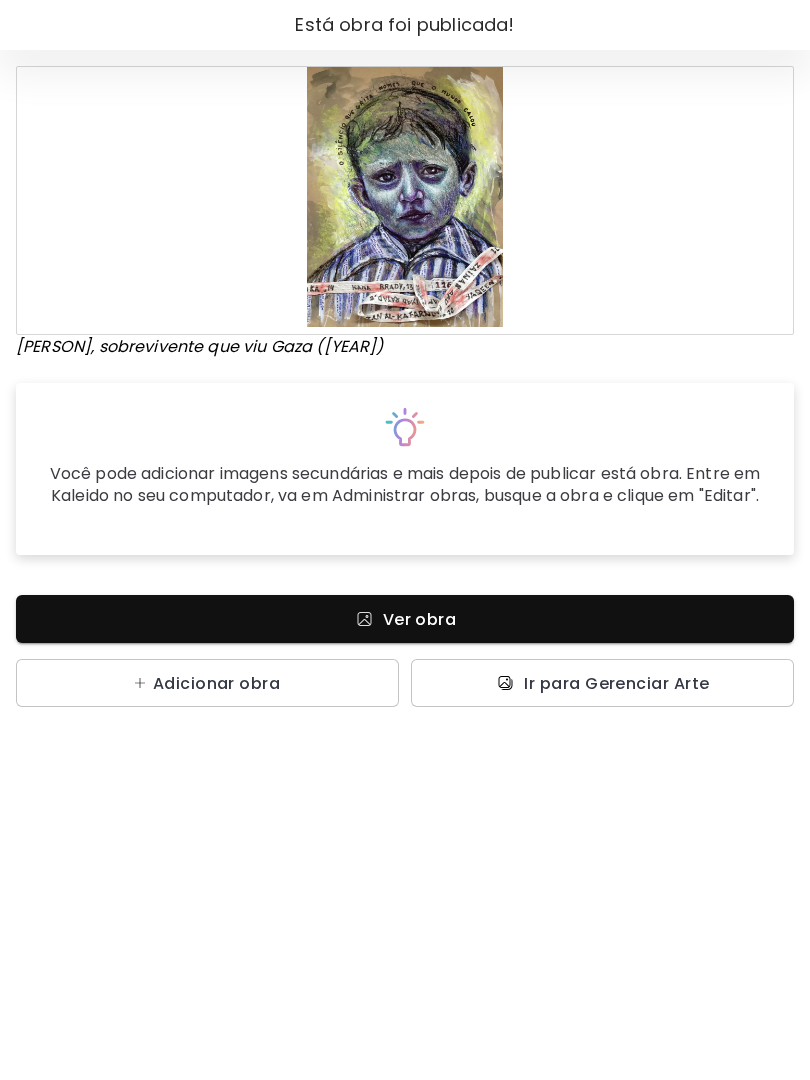 click on "Você pode adicionar imagens secundárias e mais depois de publicar está obra. Entre em Kaleido no seu computador, va em Administrar obras, busque a obra e clique em "Editar"." at bounding box center [405, 485] 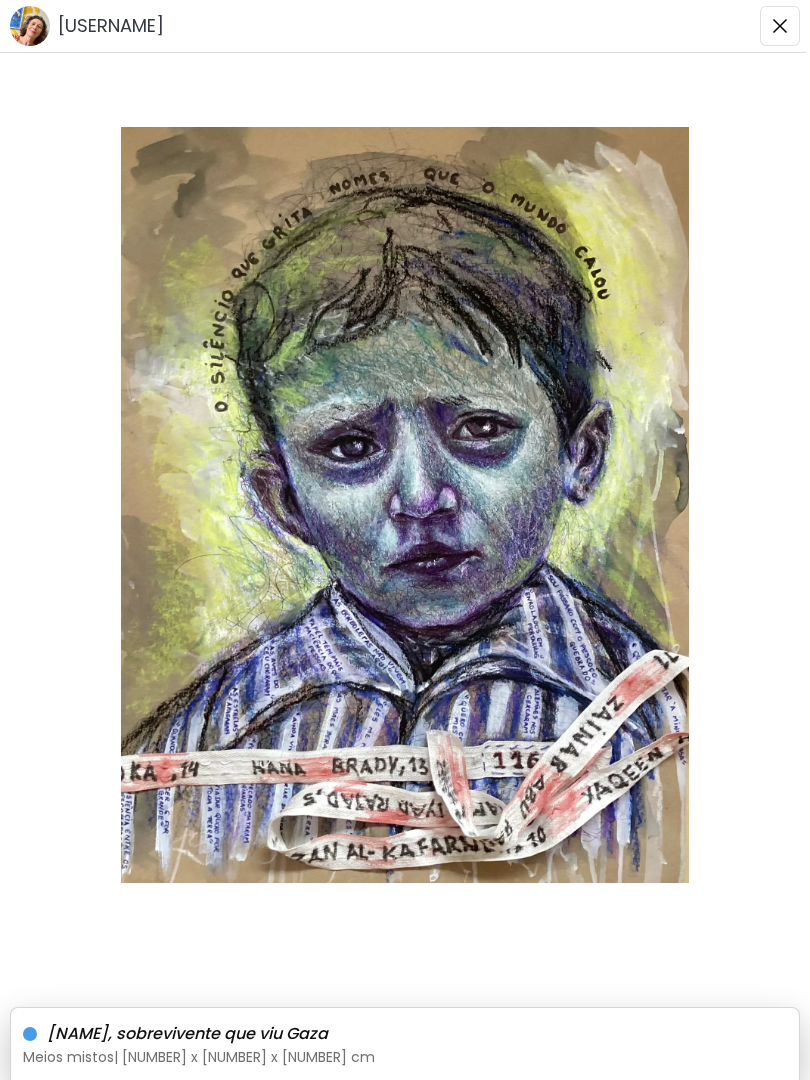 click at bounding box center (780, 26) 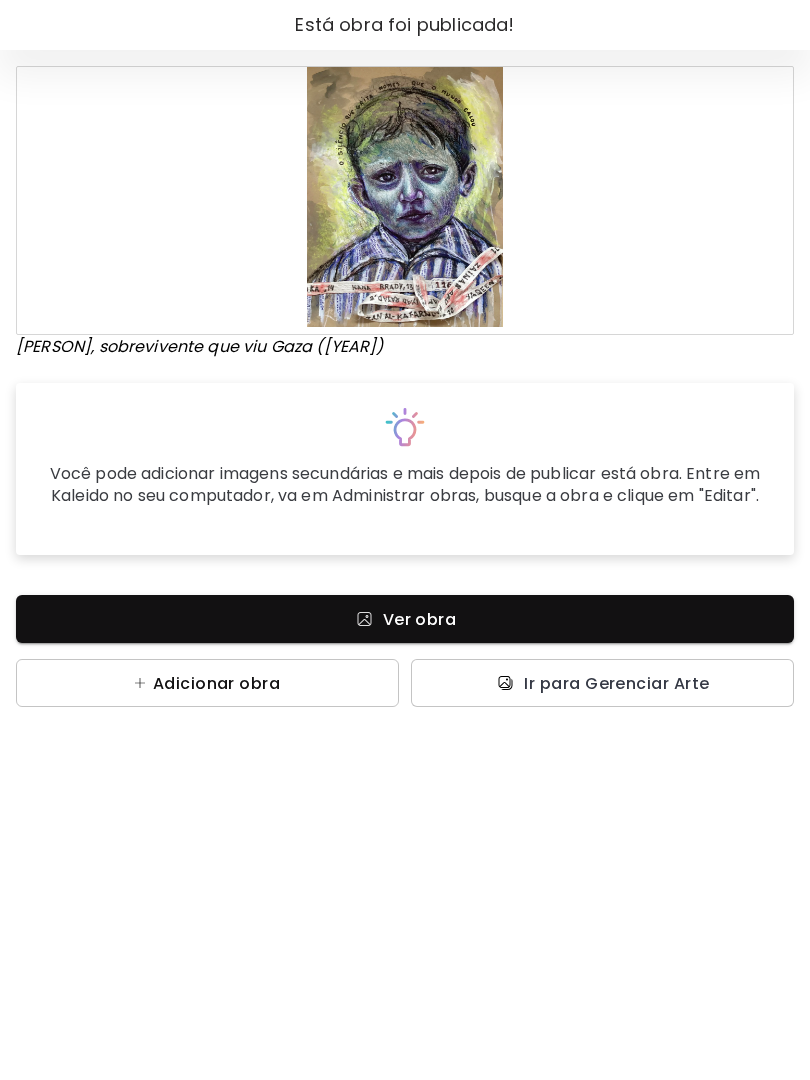 click on "Adicionar obra" at bounding box center [216, 683] 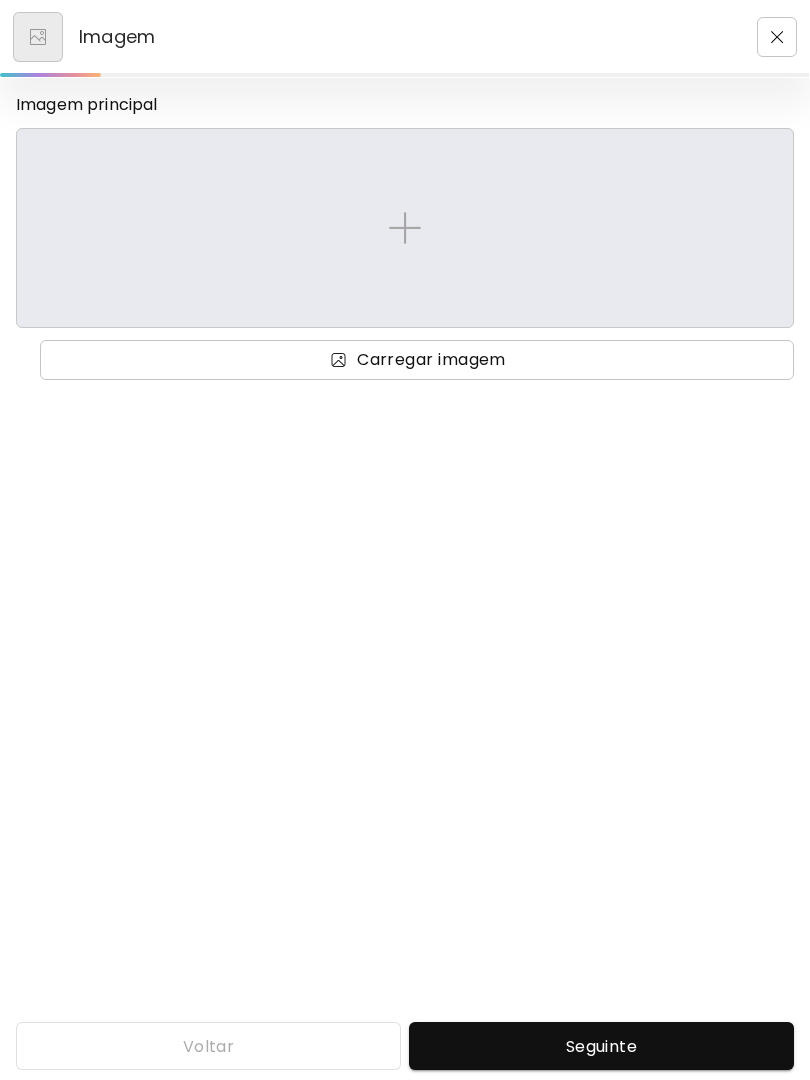 click on "Carregar imagem" at bounding box center [431, 360] 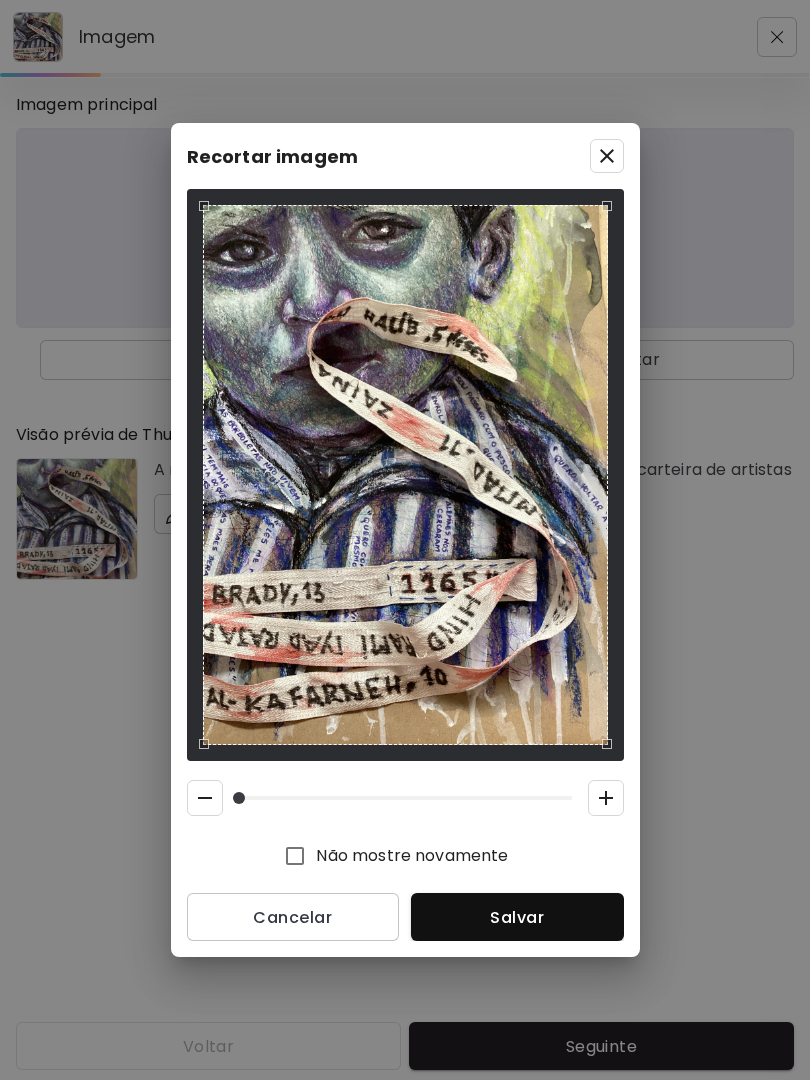 click 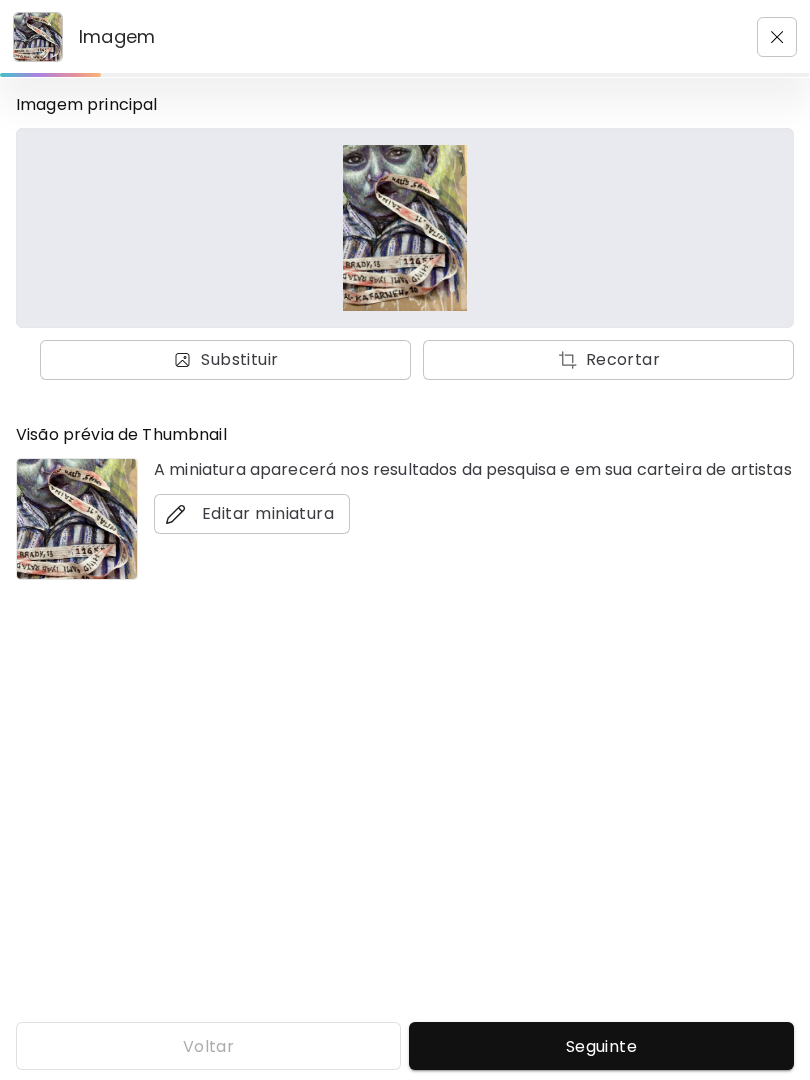 click on "Seguinte" at bounding box center (601, 1046) 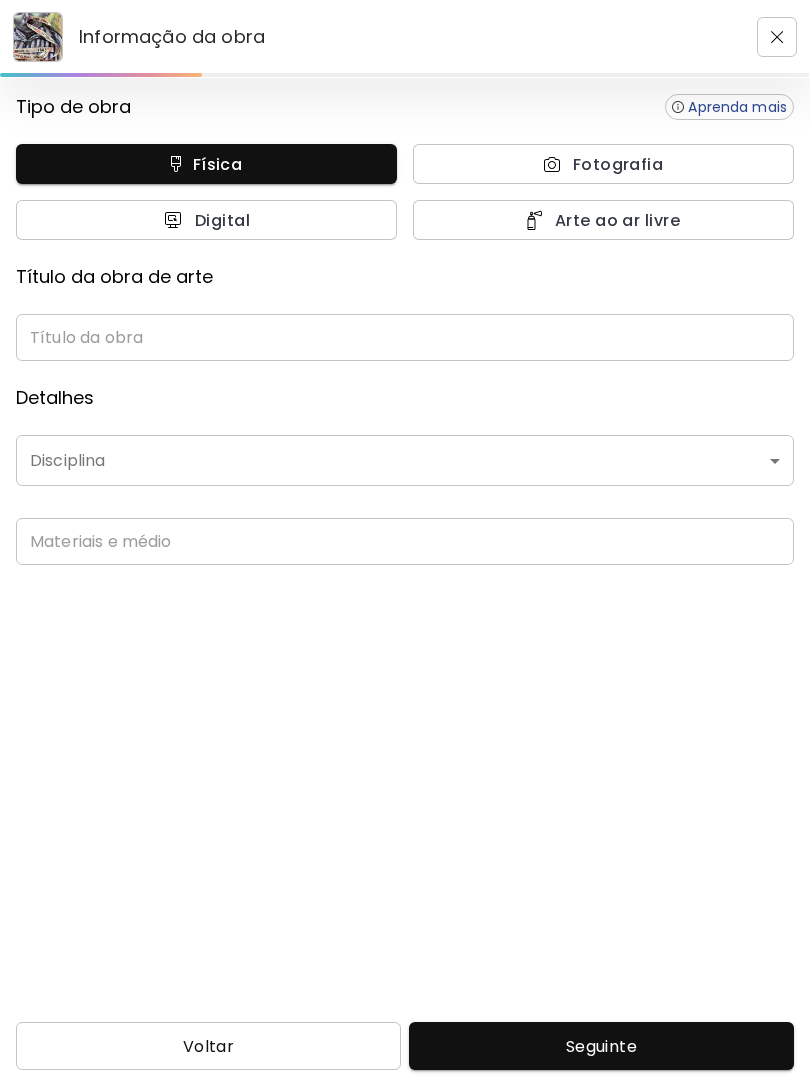 click on "Voltar" at bounding box center [208, 1046] 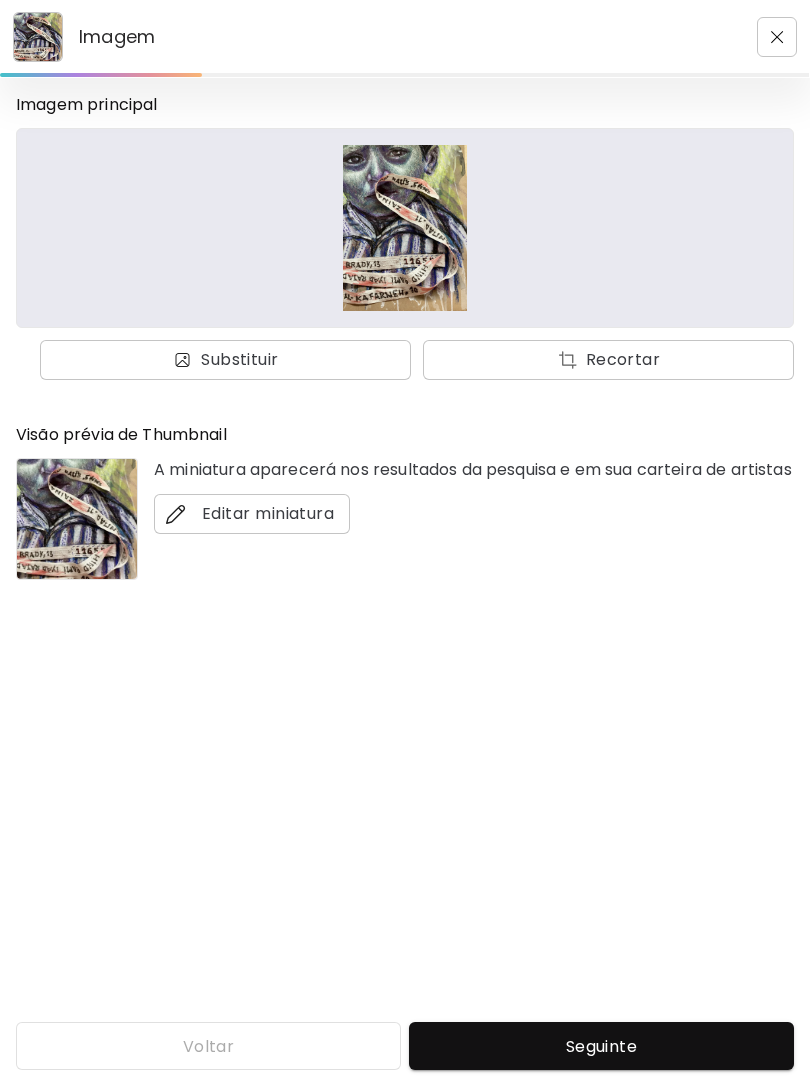 click on "Voltar Seguinte" at bounding box center (405, 1046) 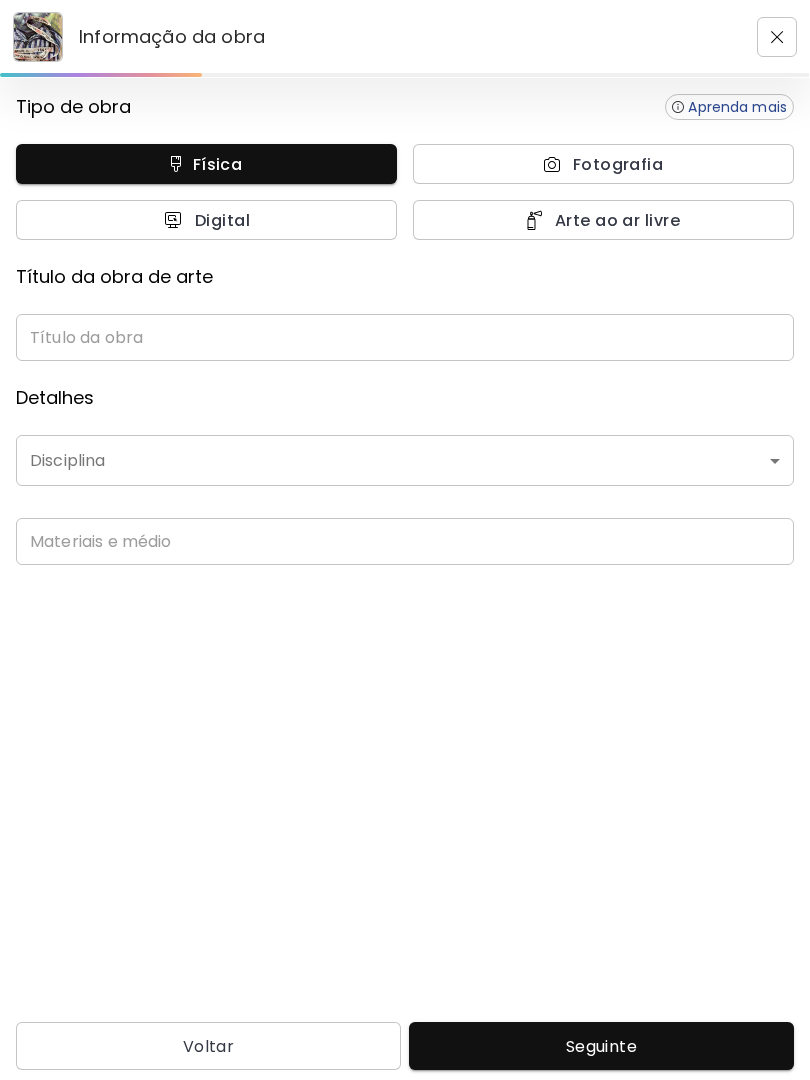 click at bounding box center [777, 37] 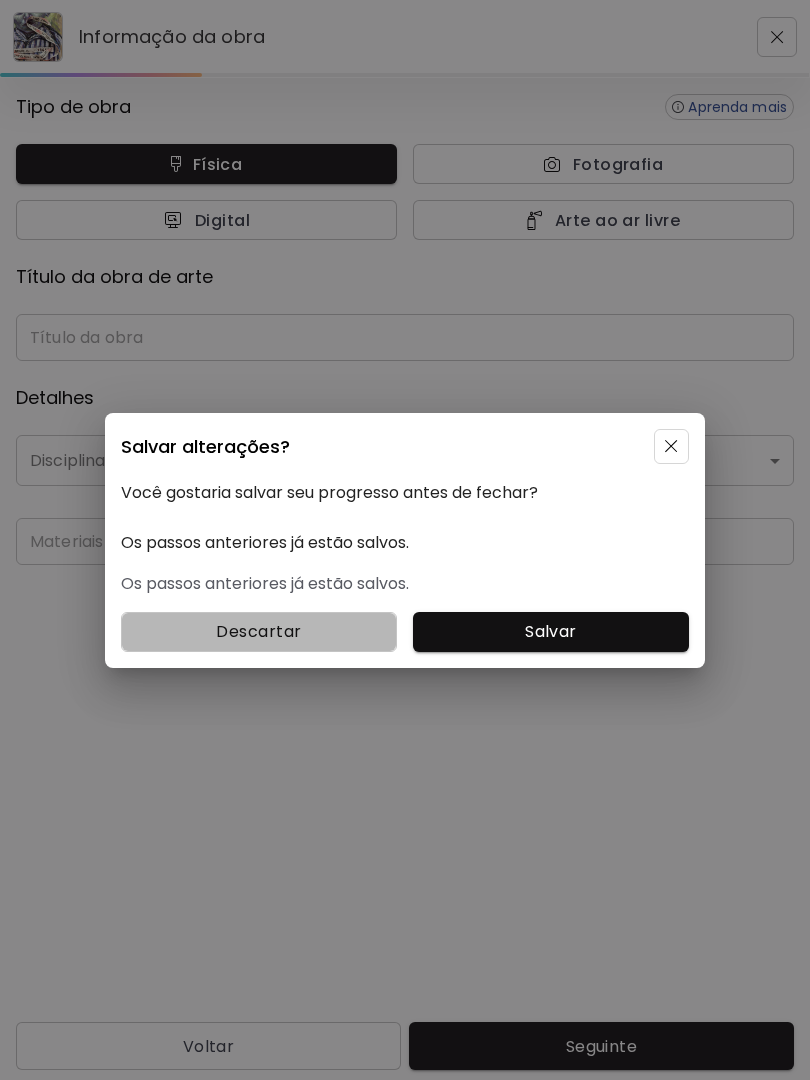 click on "Descartar" at bounding box center (259, 632) 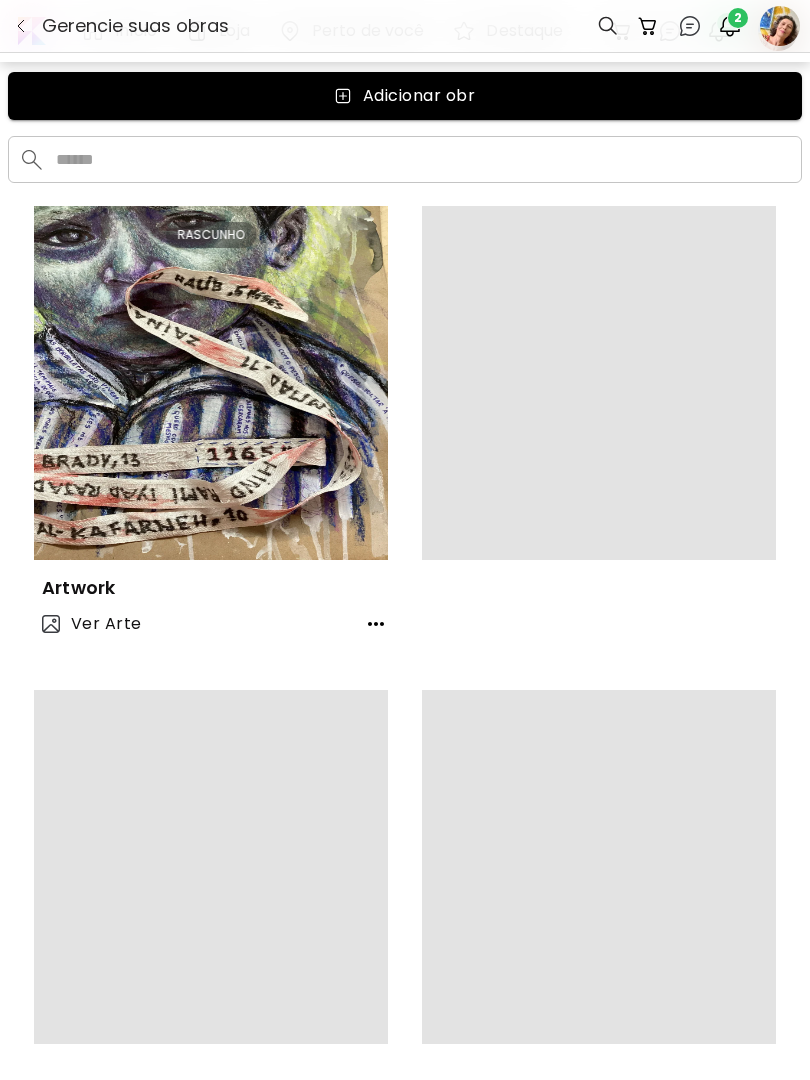 click on "2" at bounding box center [738, 18] 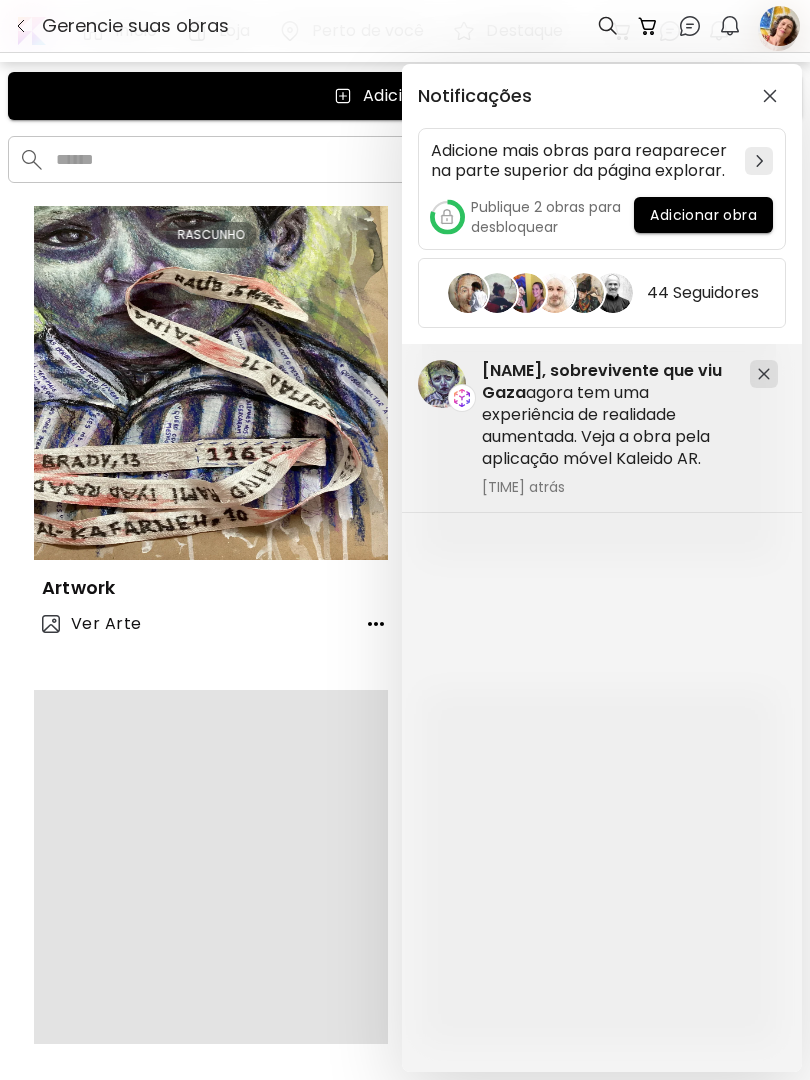 click on "Notificações Adicione mais obras para reaparecer na parte superior da página explorar. Publique 2 obras para desbloquear Adicionar obra 44 Seguidores [NAME], sobrevivente que viu Gaza  agora tem uma experiência de realidade aumentada. Veja a obra pela aplicação móvel Kaleido AR. 58 segundos atrás" at bounding box center (405, 540) 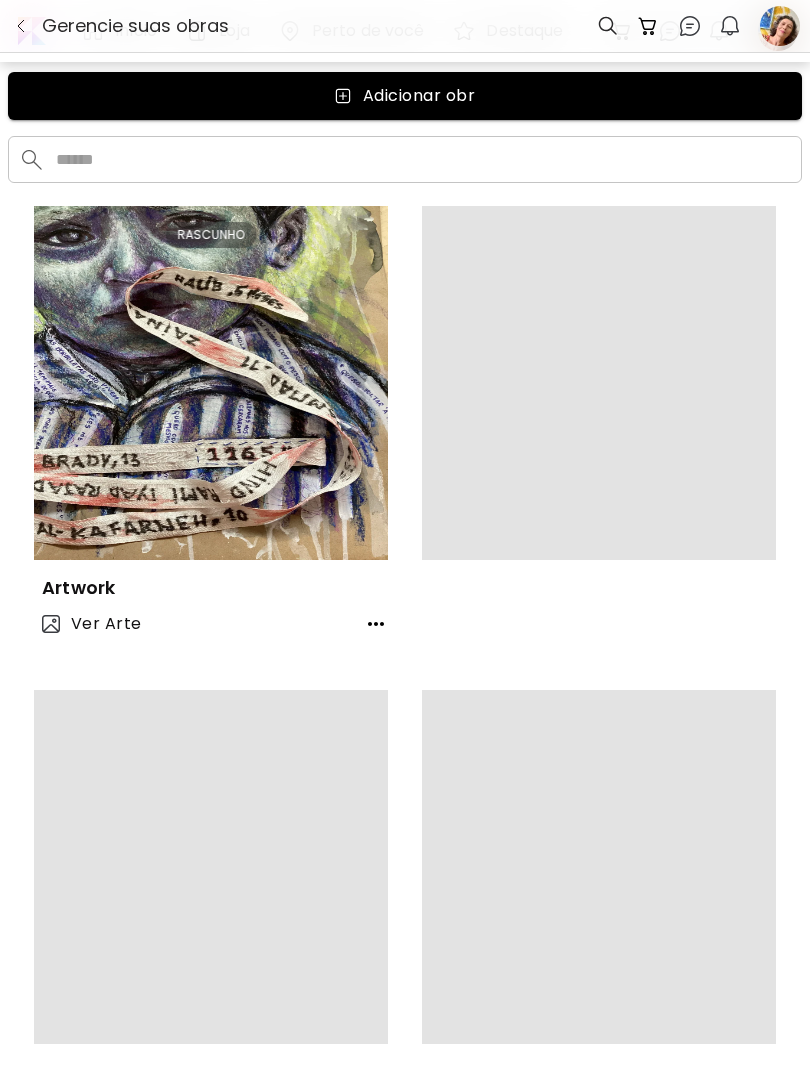 click at bounding box center [730, 26] 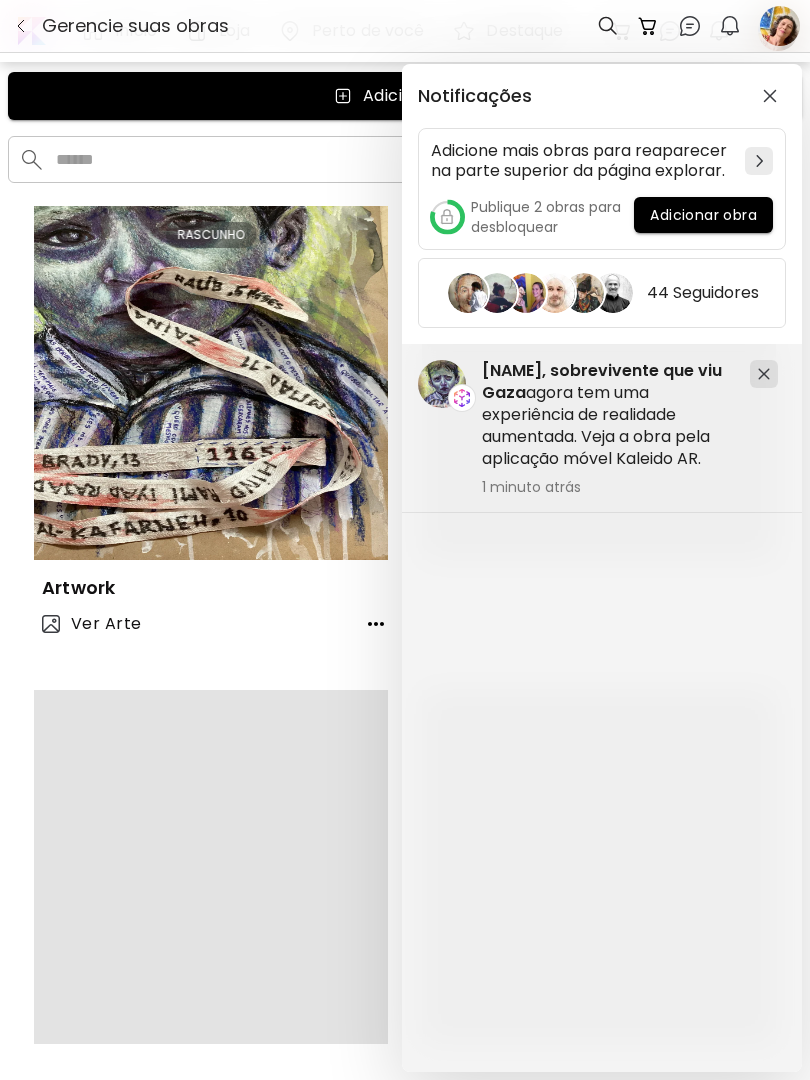 click on "Adicionar obra" at bounding box center (703, 215) 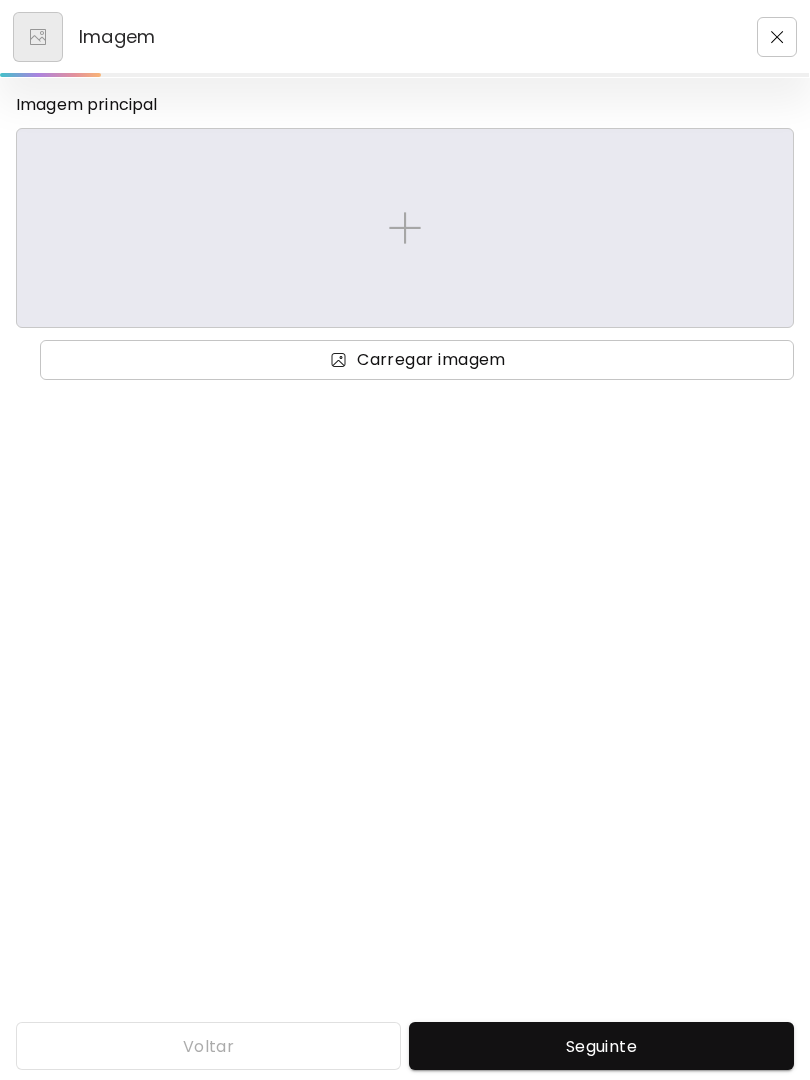 click on "Carregar imagem" at bounding box center [431, 360] 